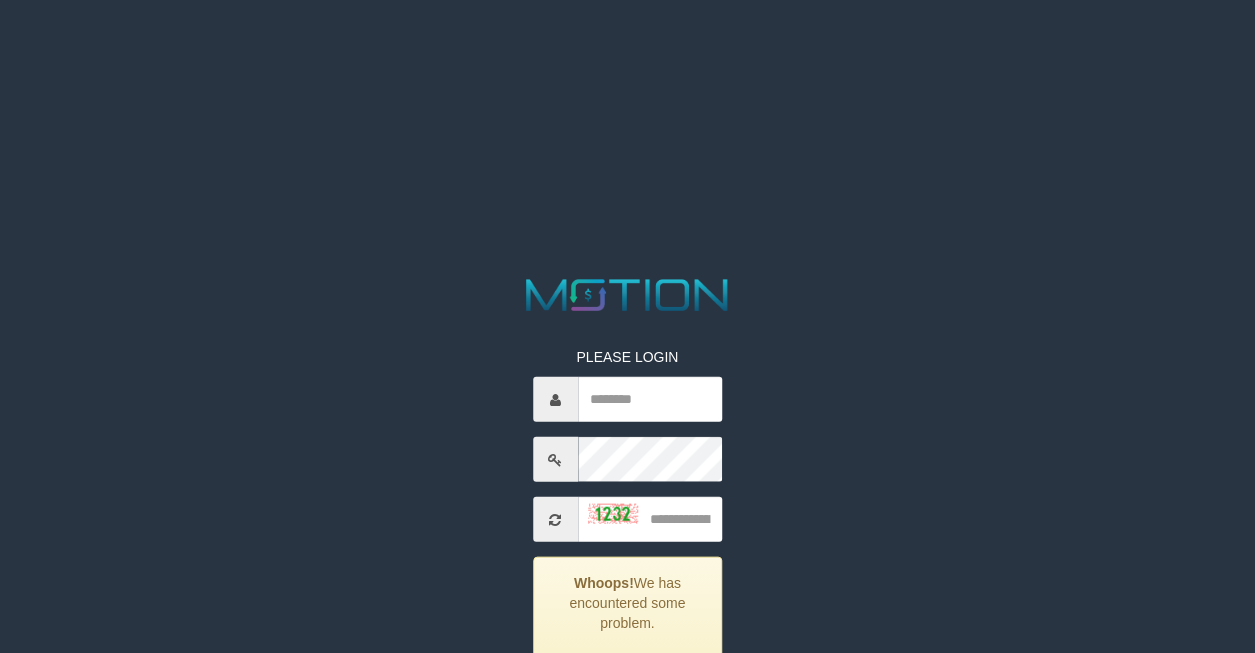 scroll, scrollTop: 0, scrollLeft: 0, axis: both 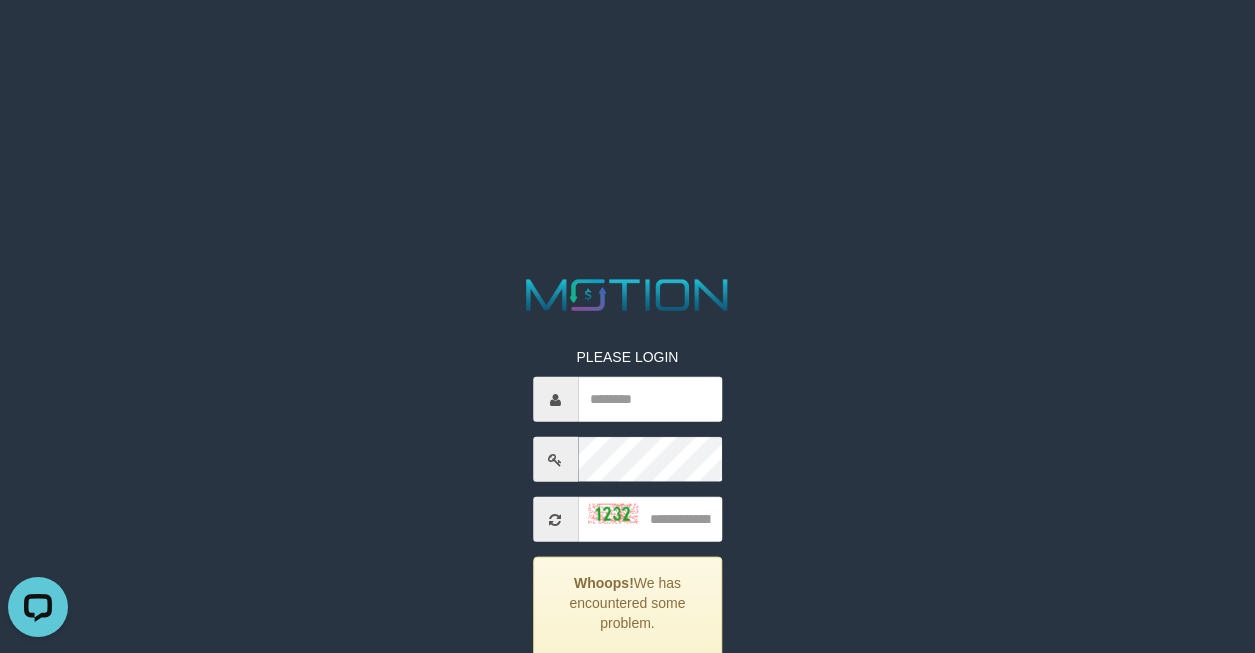 click on "PLEASE LOGIN
Whoops!  We has encountered some problem.
Your account is inactive, please contact your administrator.
*****
code © 2012-2018 dwg" at bounding box center [627, 25] 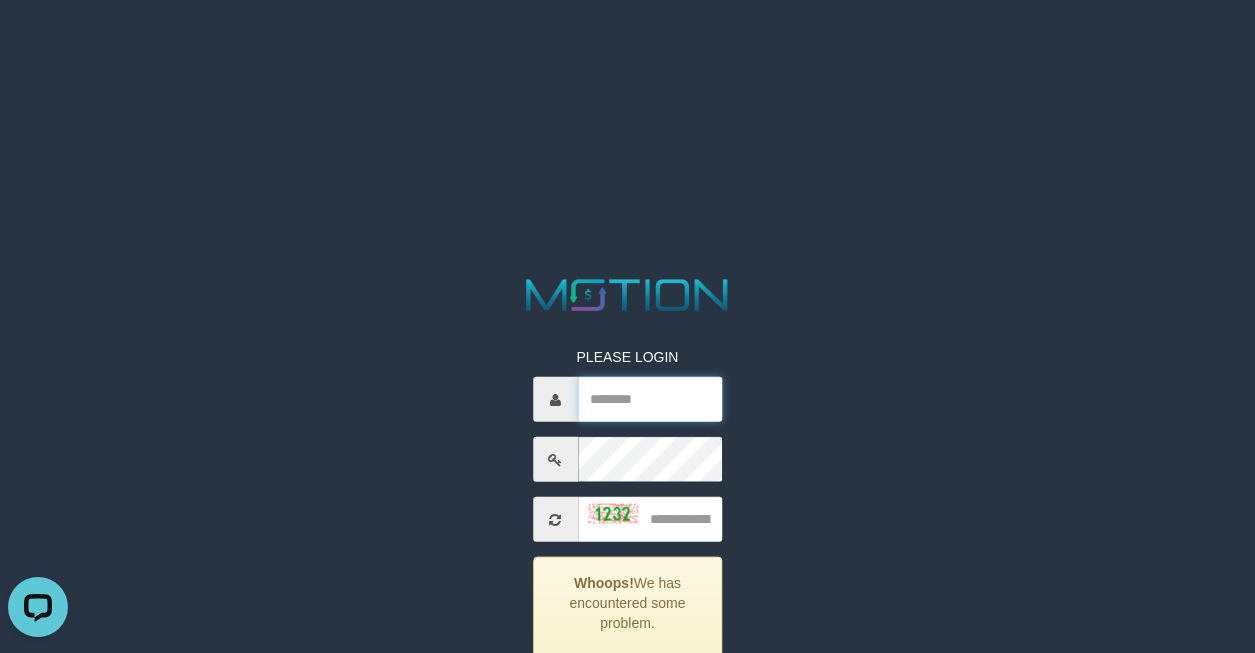click at bounding box center [650, 399] 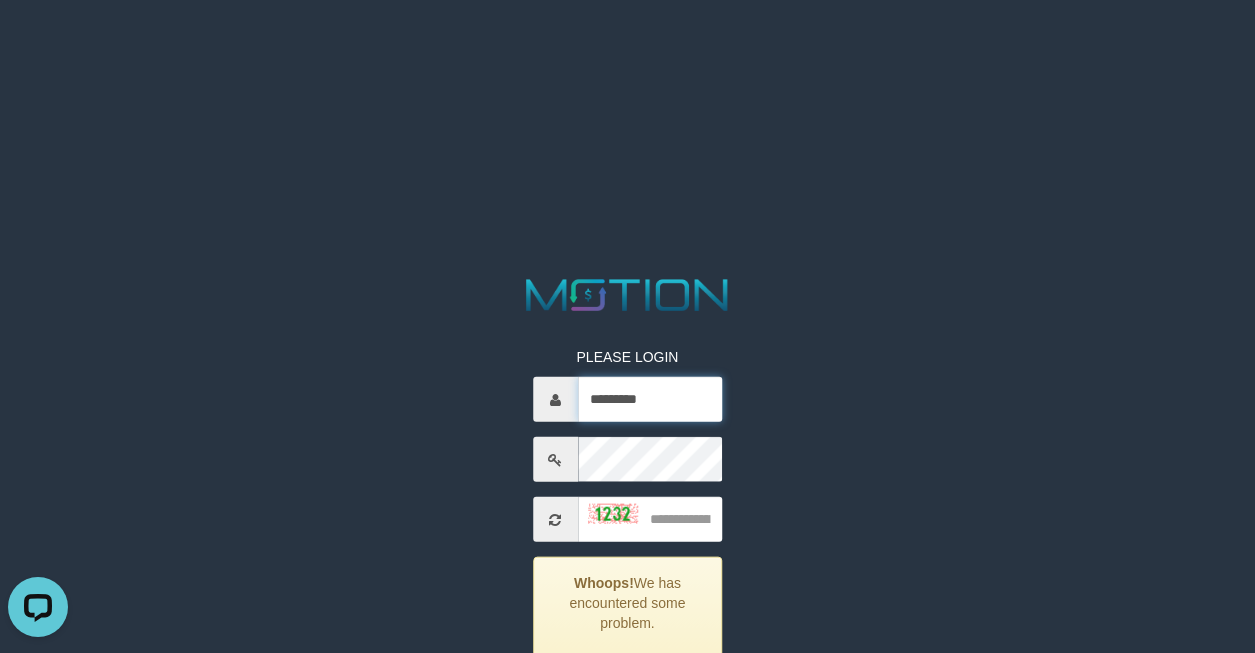 type on "*********" 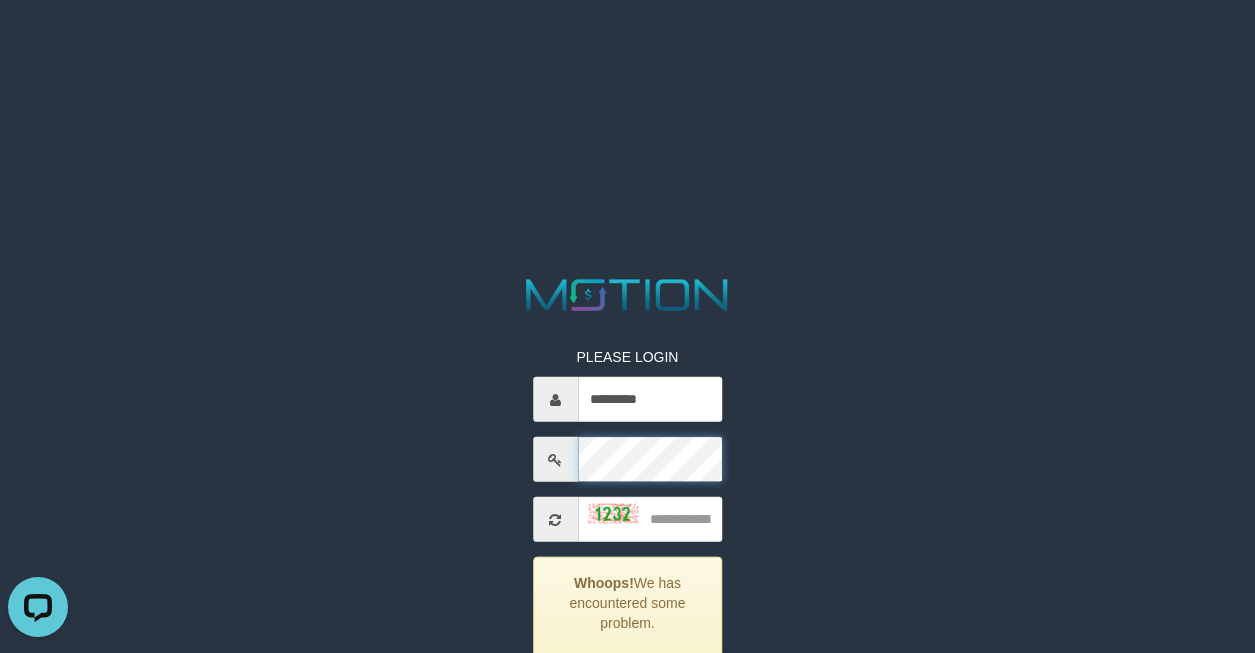 scroll, scrollTop: 168, scrollLeft: 0, axis: vertical 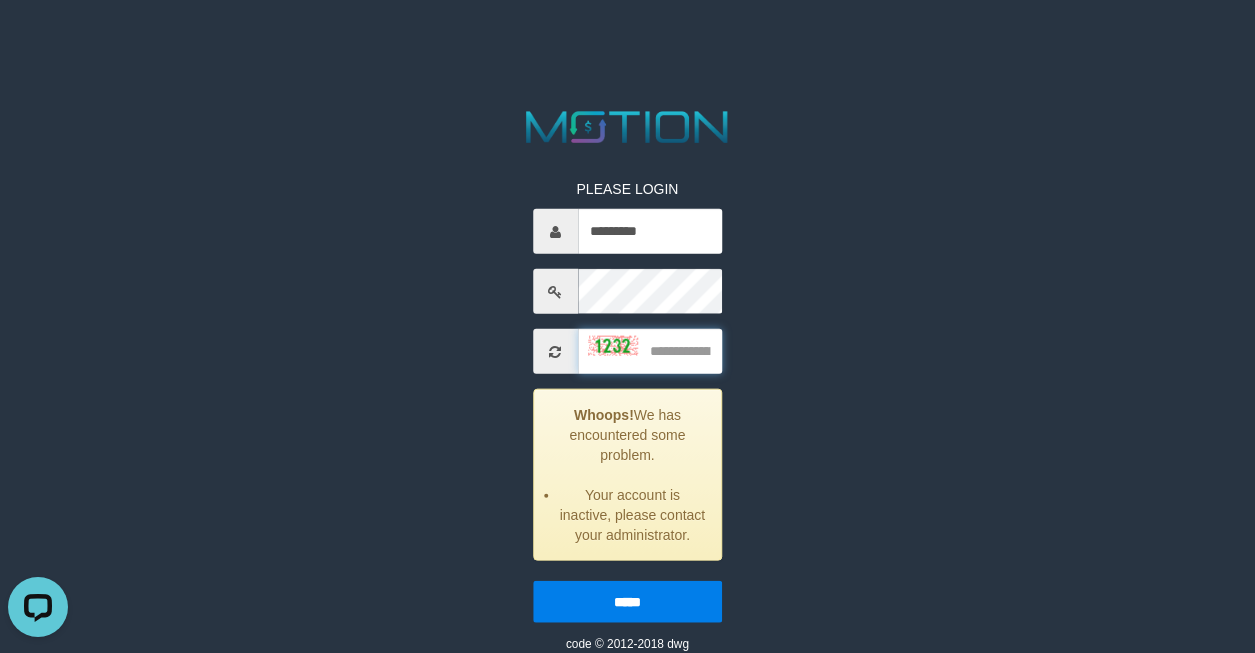 click at bounding box center [650, 351] 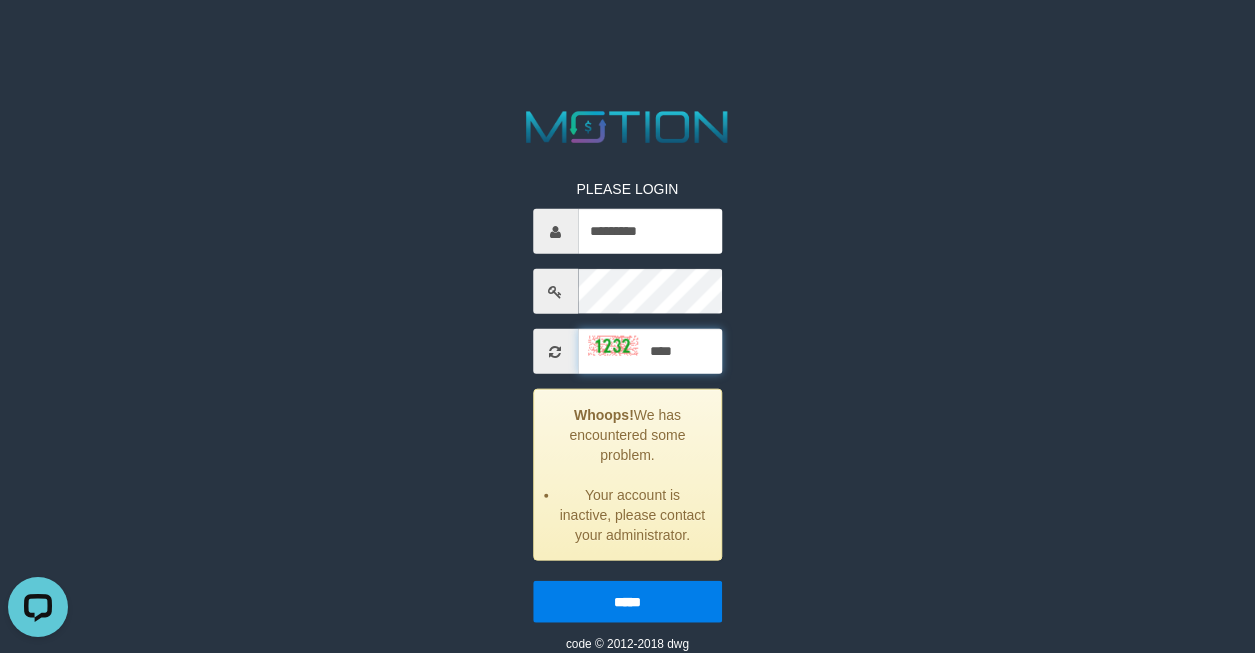type on "****" 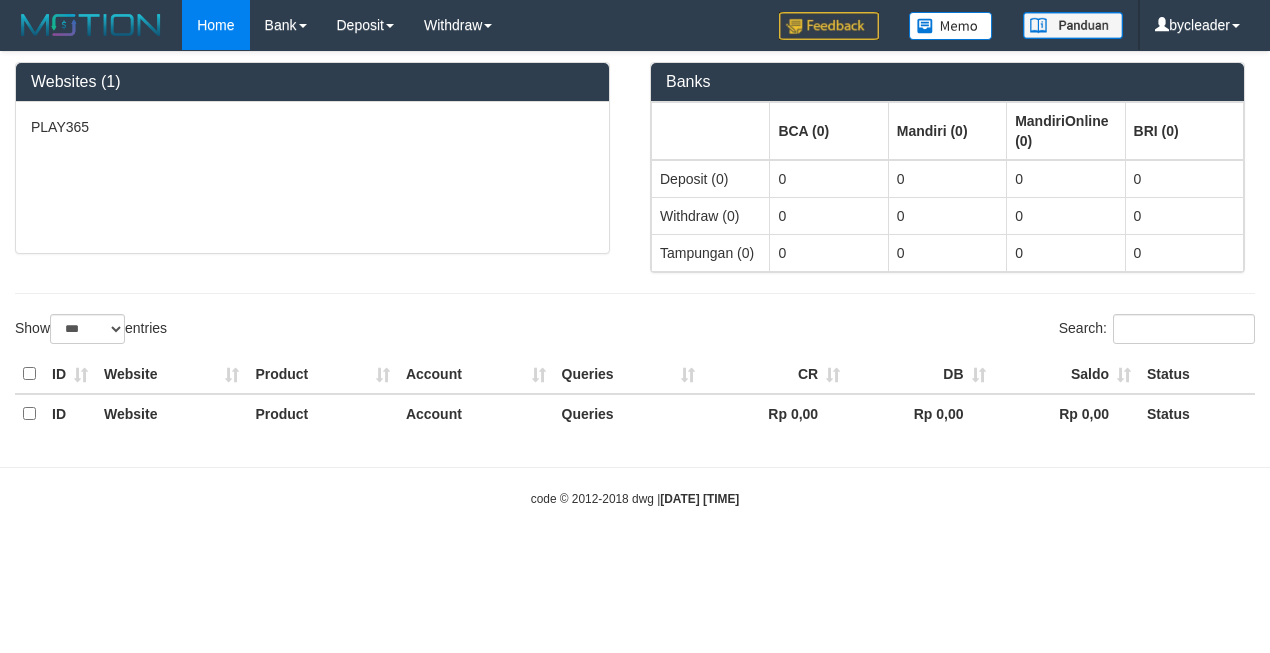 select on "***" 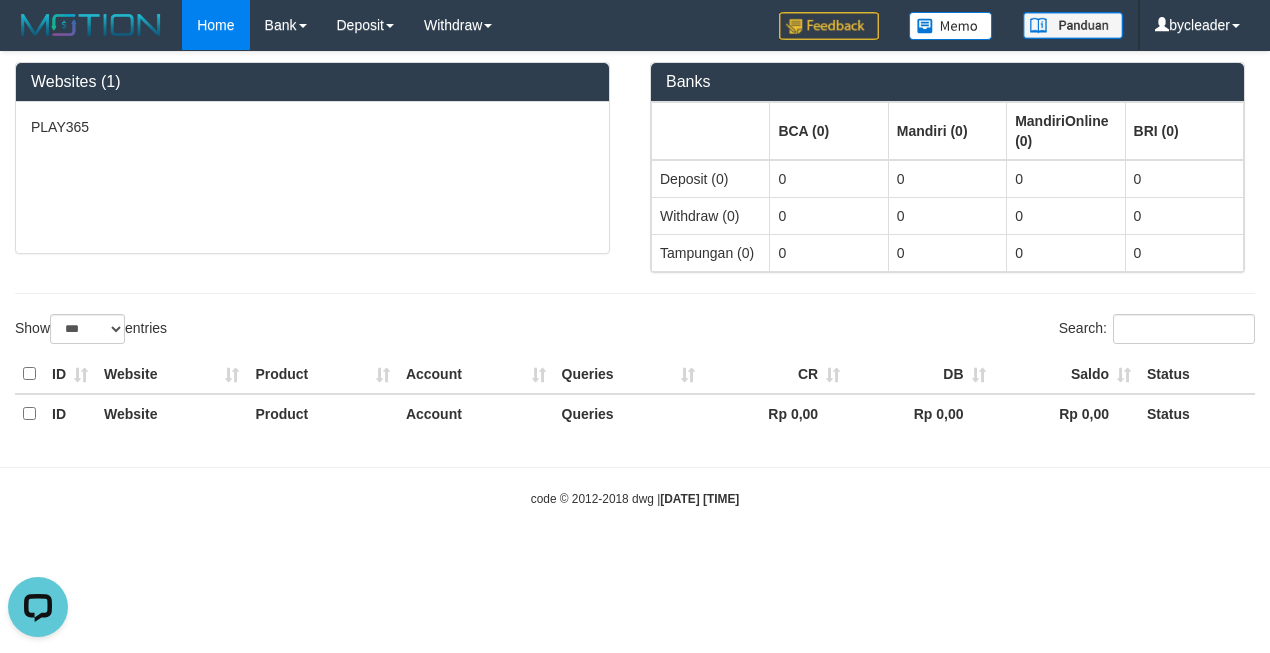 scroll, scrollTop: 0, scrollLeft: 0, axis: both 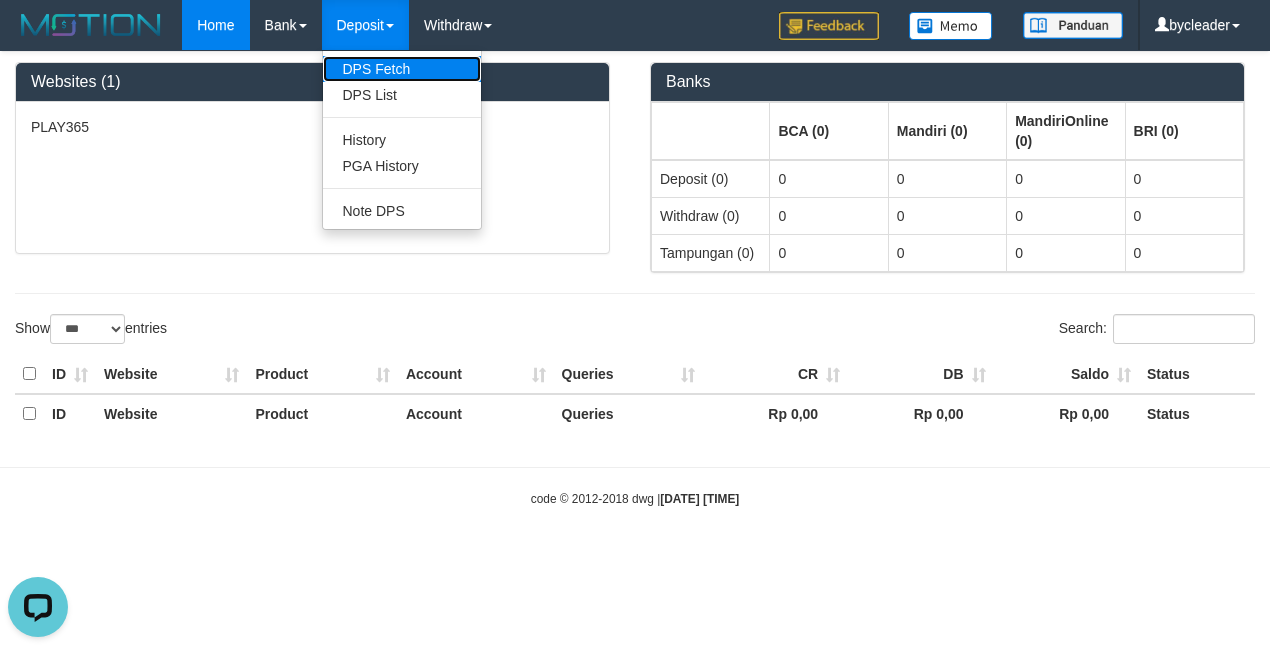 click on "DPS Fetch" at bounding box center (402, 69) 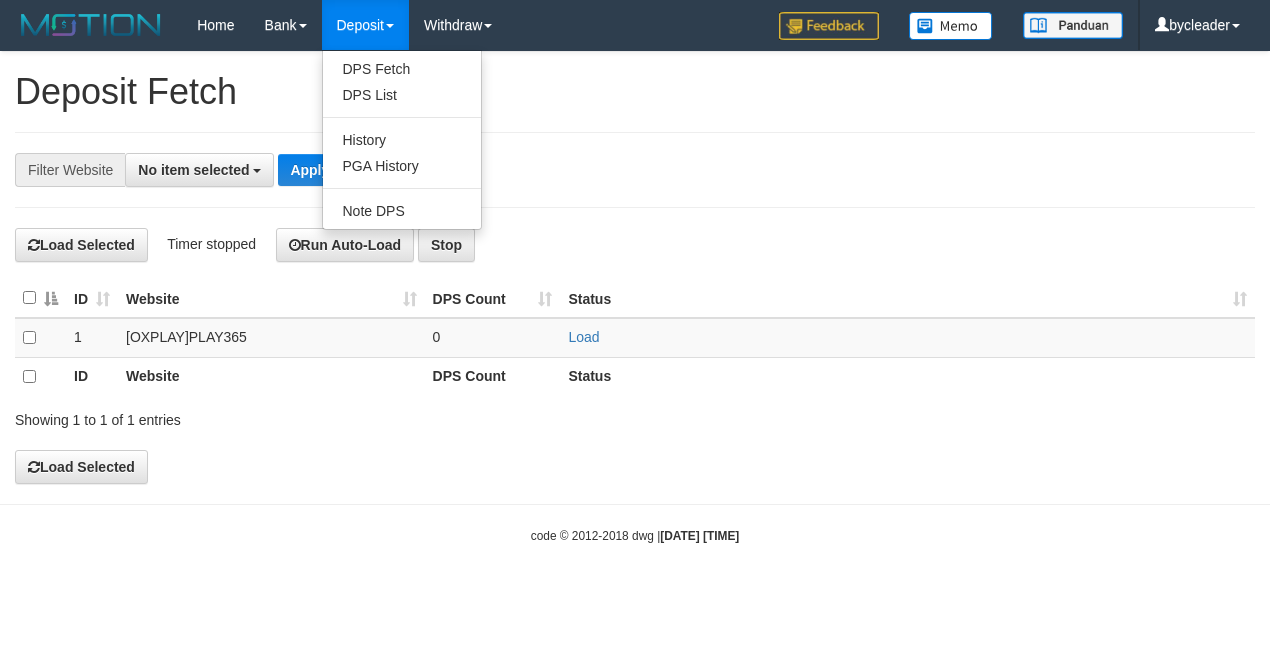 select 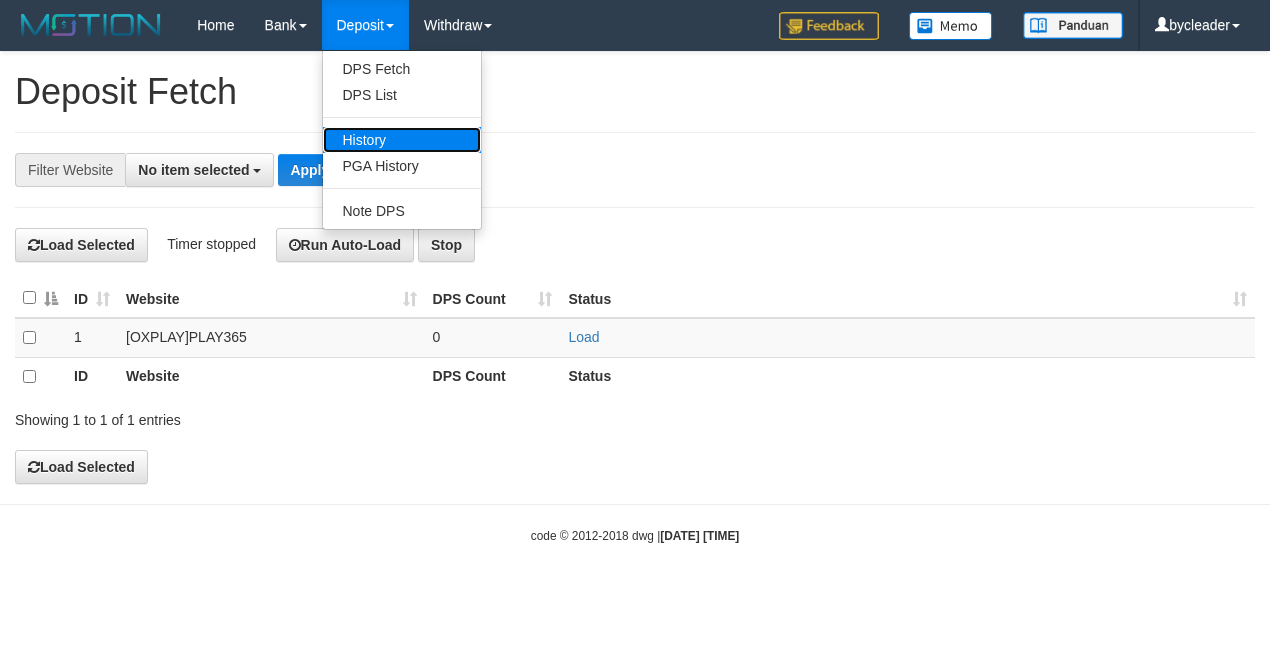 click on "History" at bounding box center (402, 140) 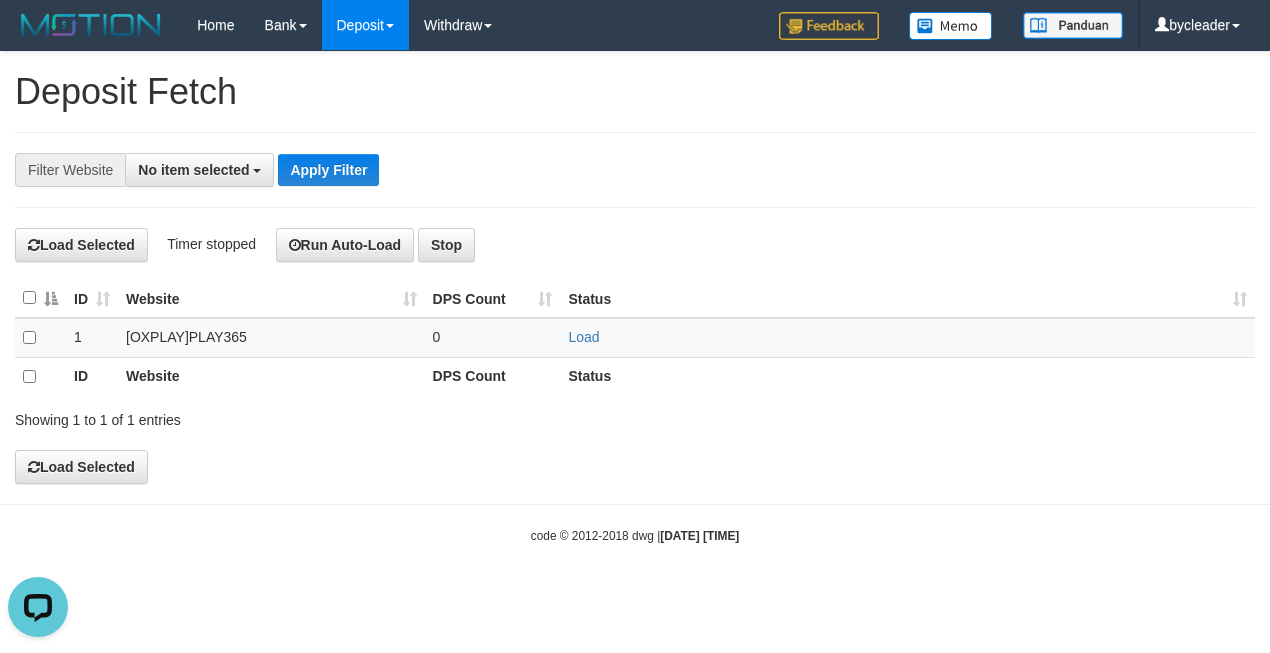 scroll, scrollTop: 0, scrollLeft: 0, axis: both 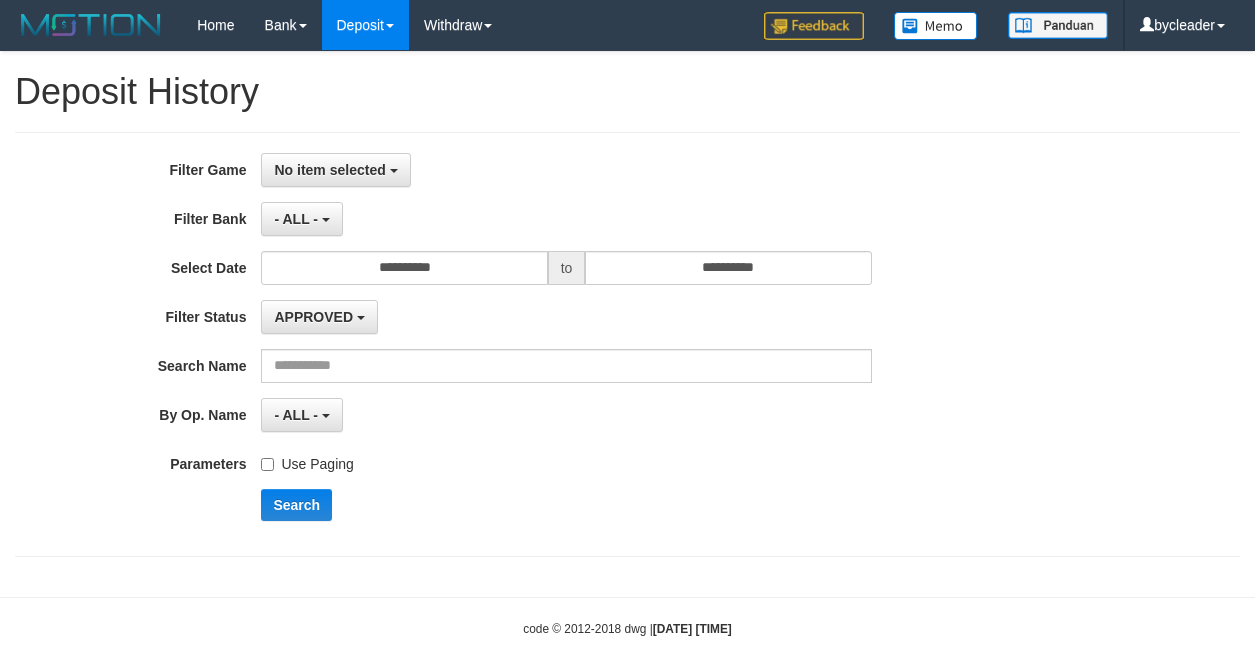 select 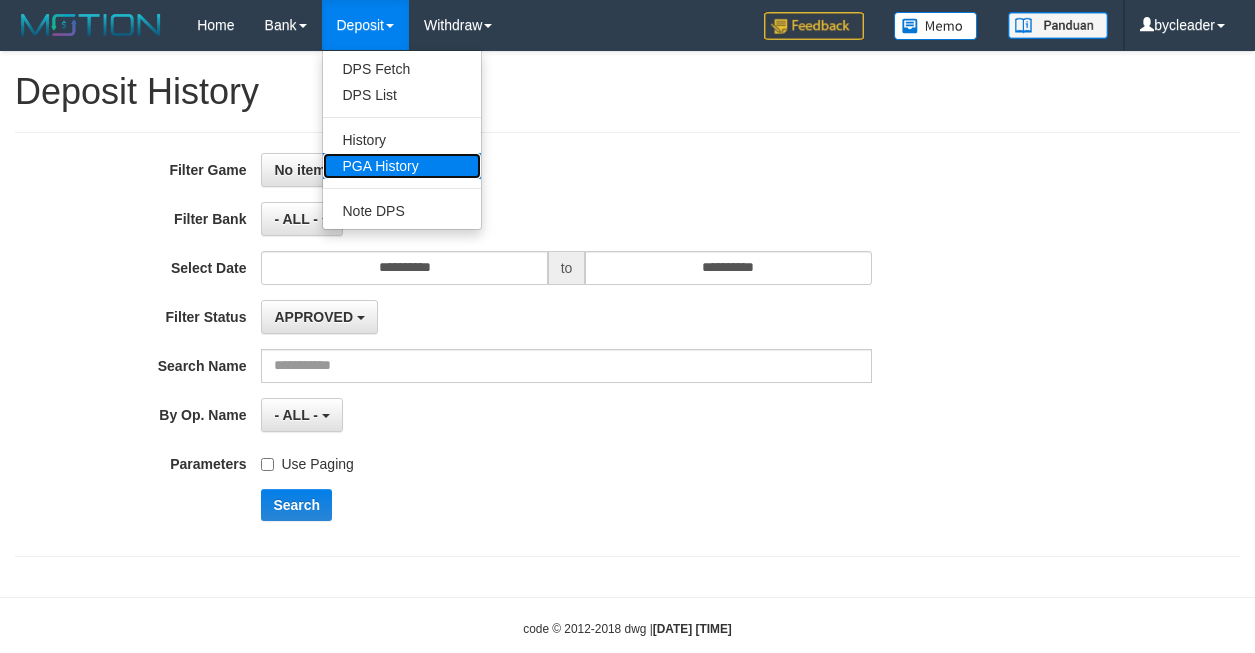 click on "PGA History" at bounding box center (402, 166) 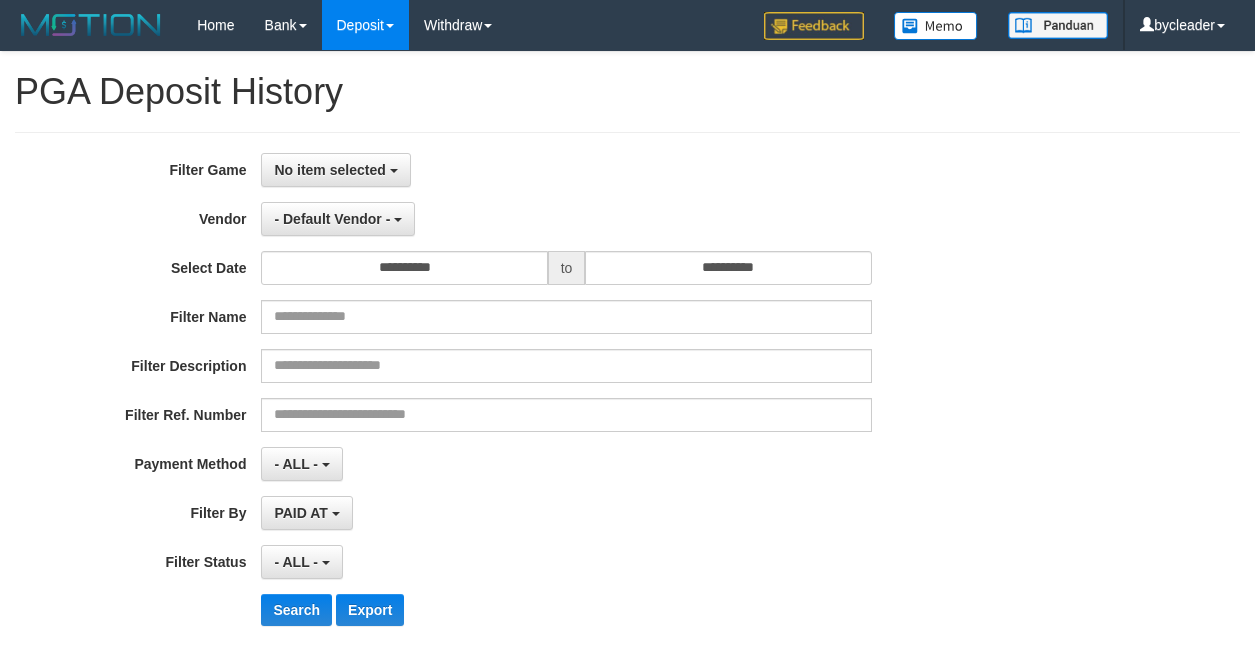 select 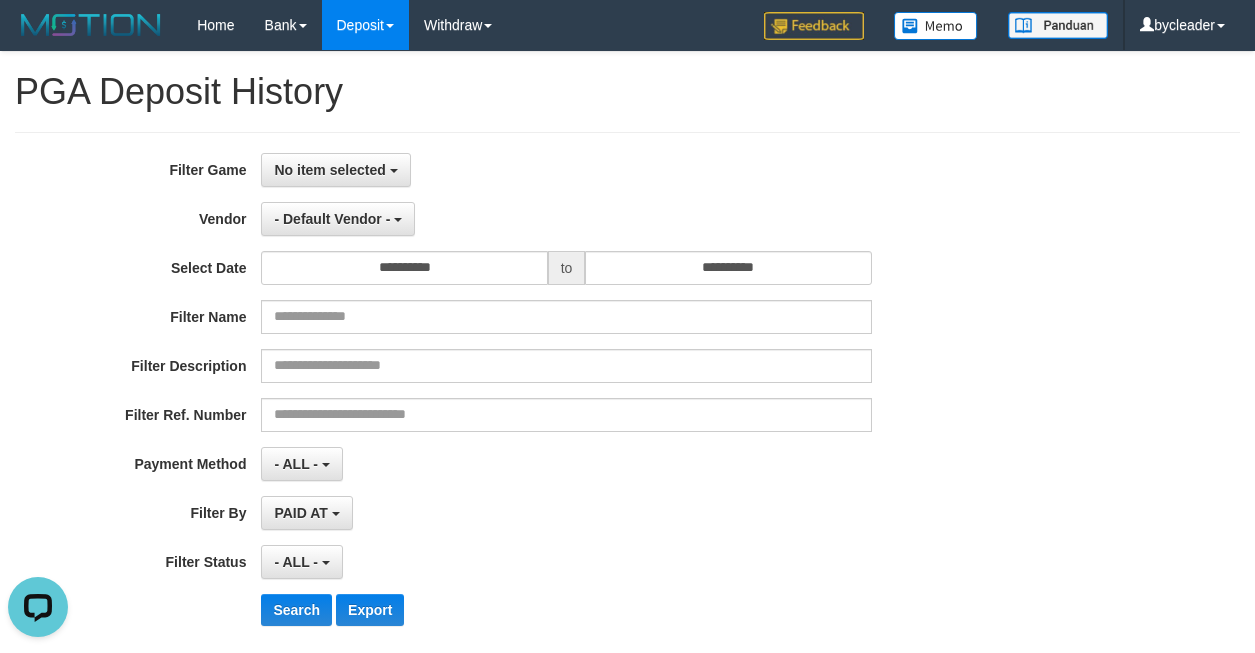scroll, scrollTop: 0, scrollLeft: 0, axis: both 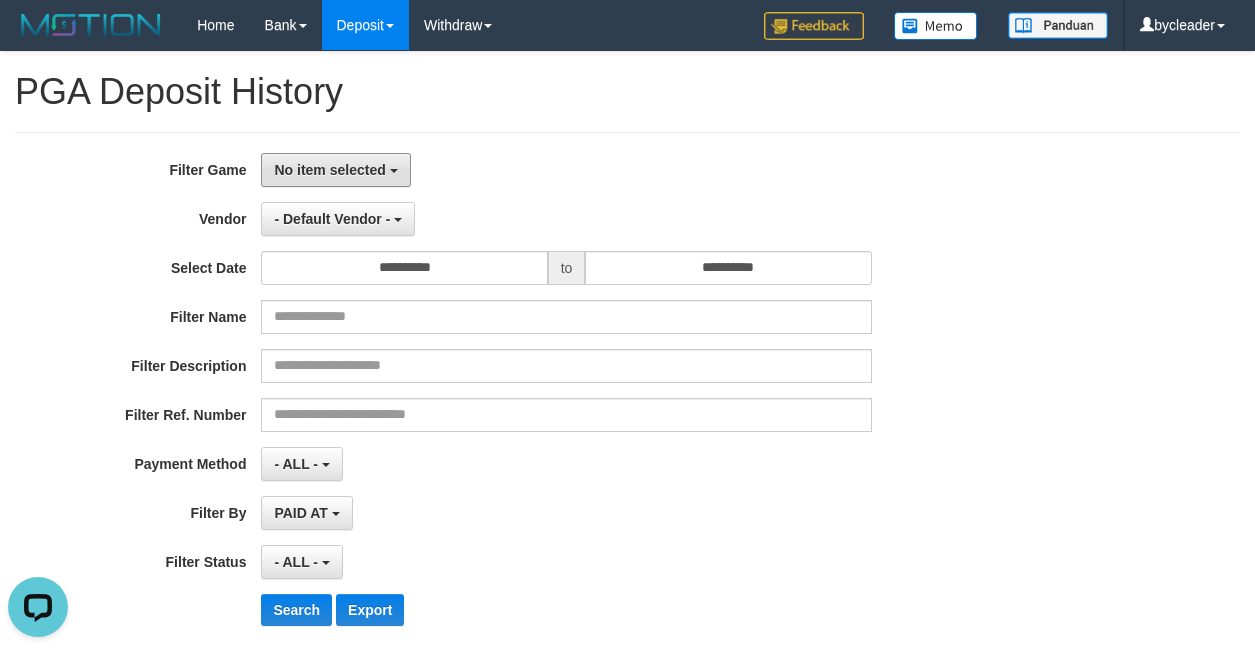 drag, startPoint x: 374, startPoint y: 165, endPoint x: 366, endPoint y: 187, distance: 23.409399 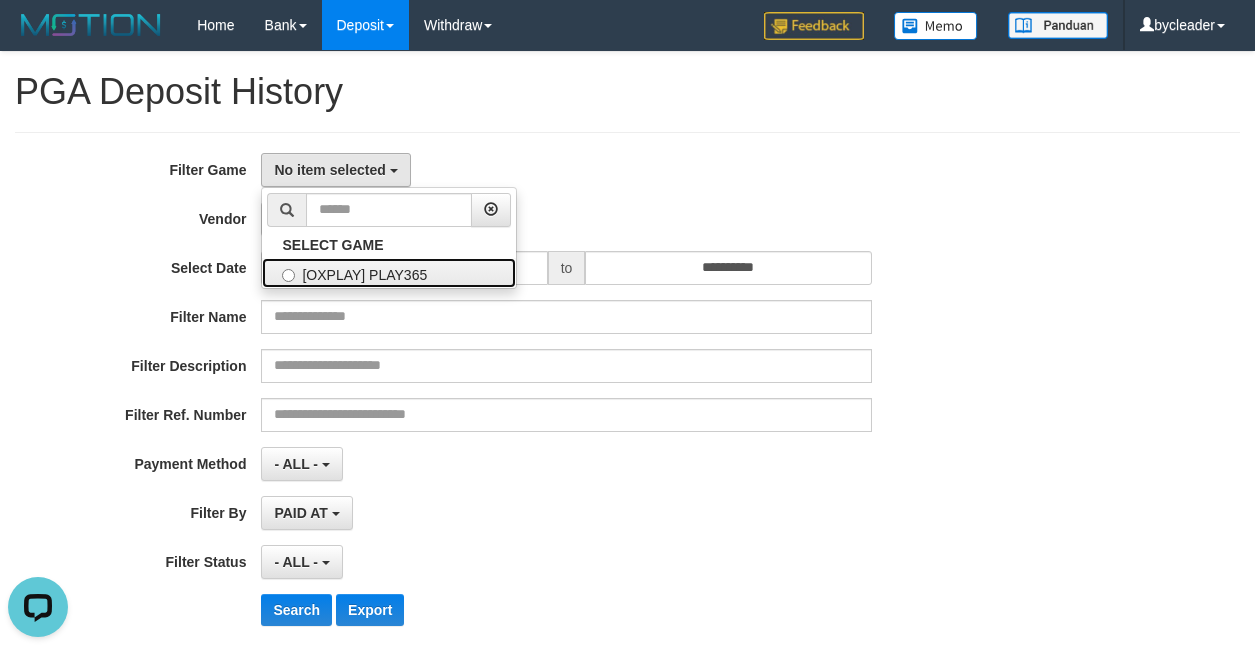 drag, startPoint x: 355, startPoint y: 265, endPoint x: 363, endPoint y: 258, distance: 10.630146 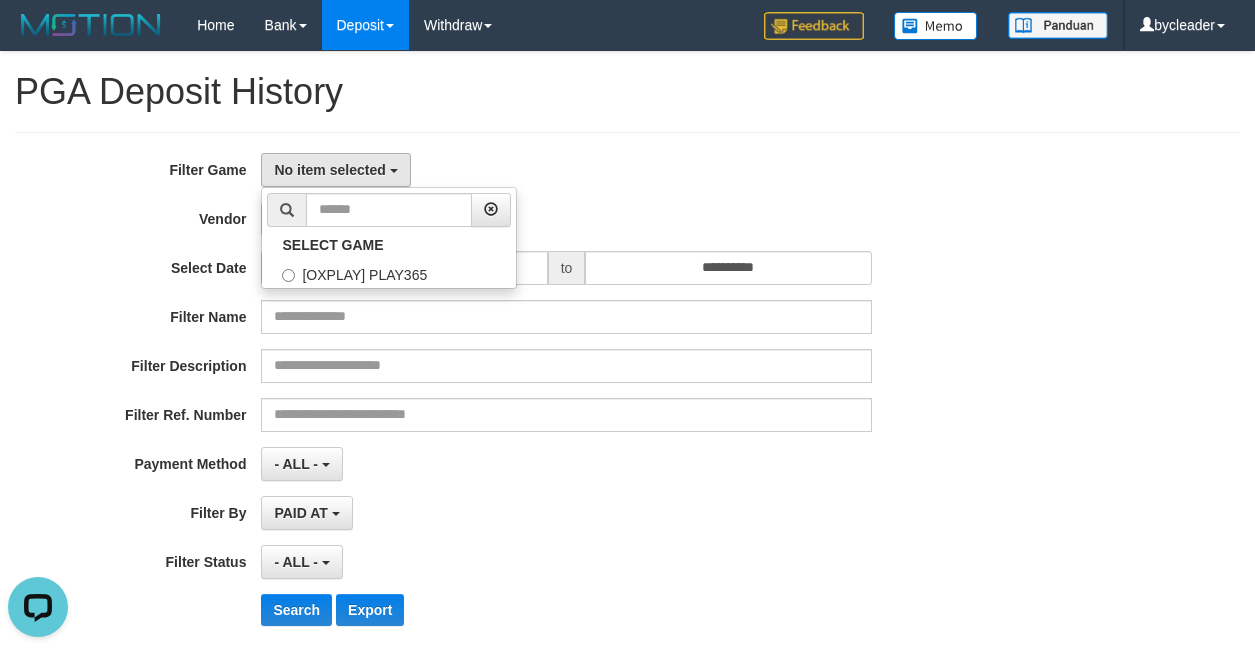 select on "****" 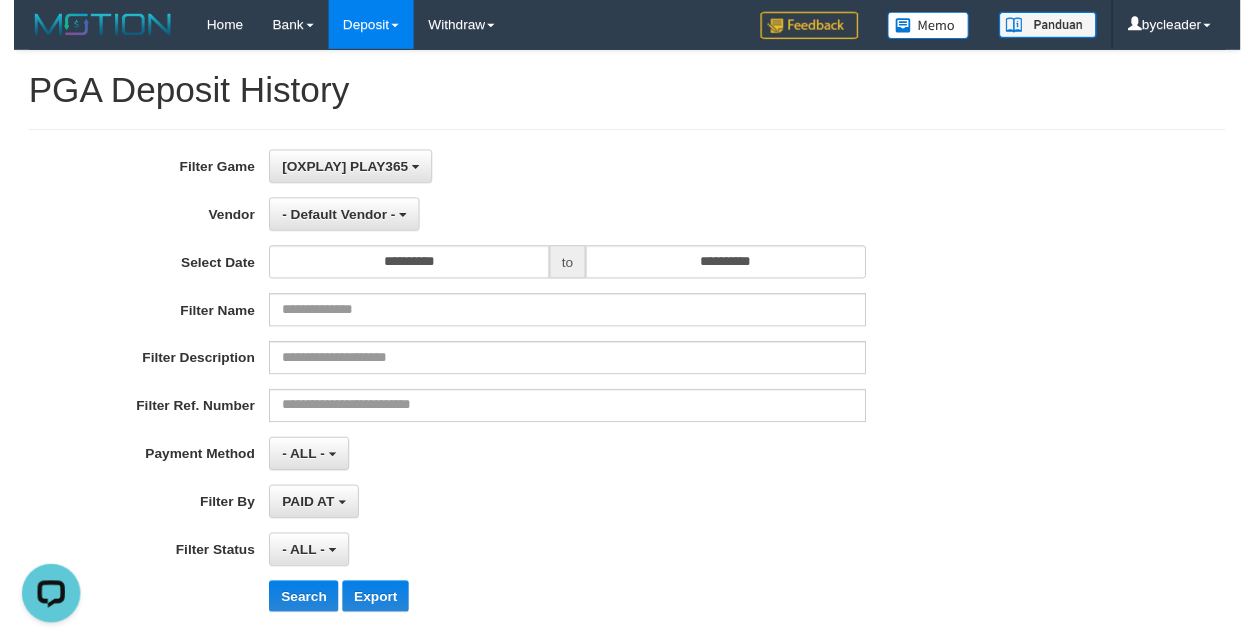 scroll, scrollTop: 18, scrollLeft: 0, axis: vertical 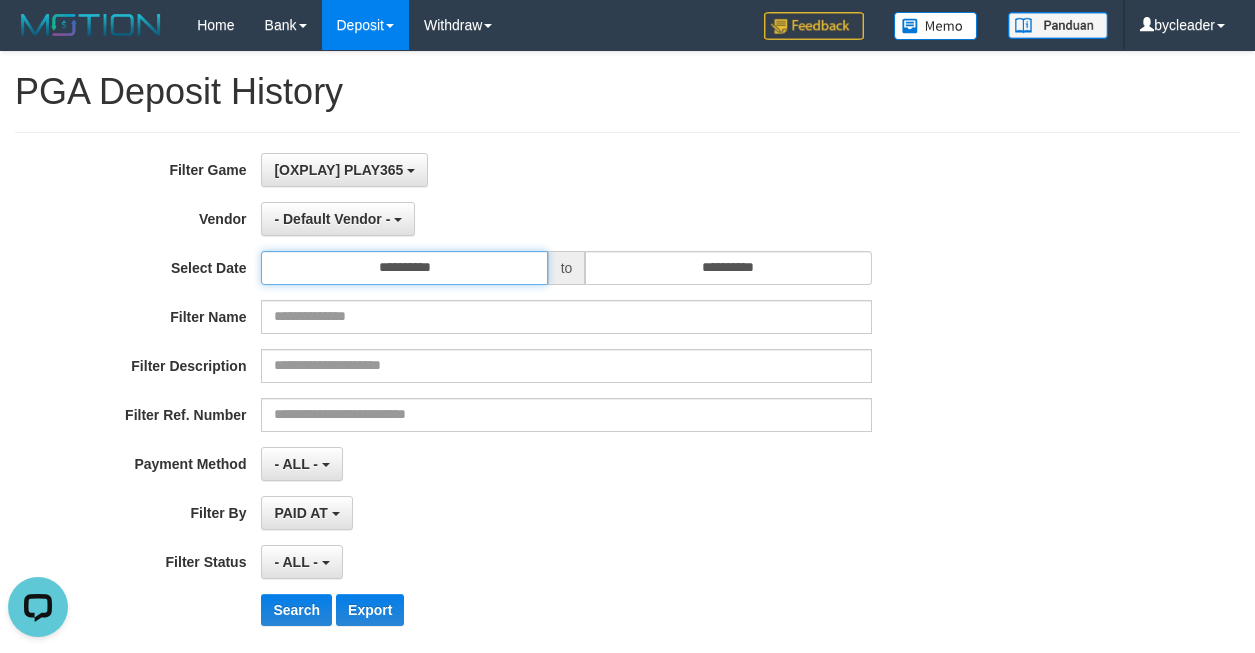click on "**********" at bounding box center (404, 268) 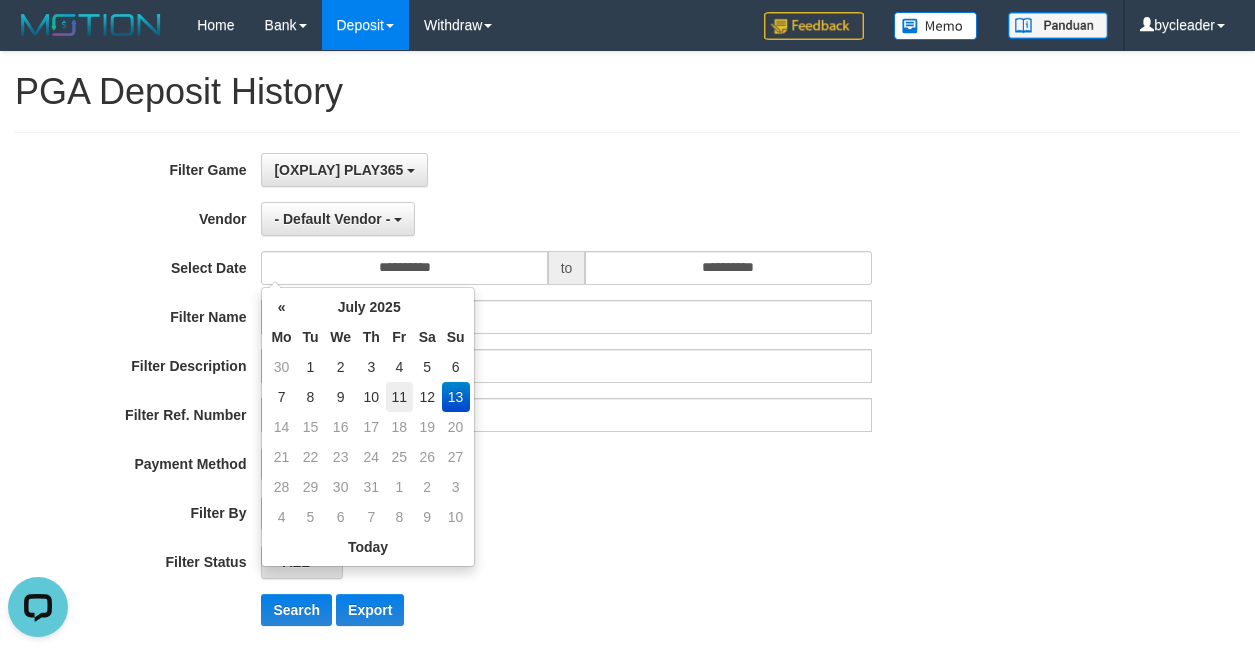 click on "11" at bounding box center (399, 397) 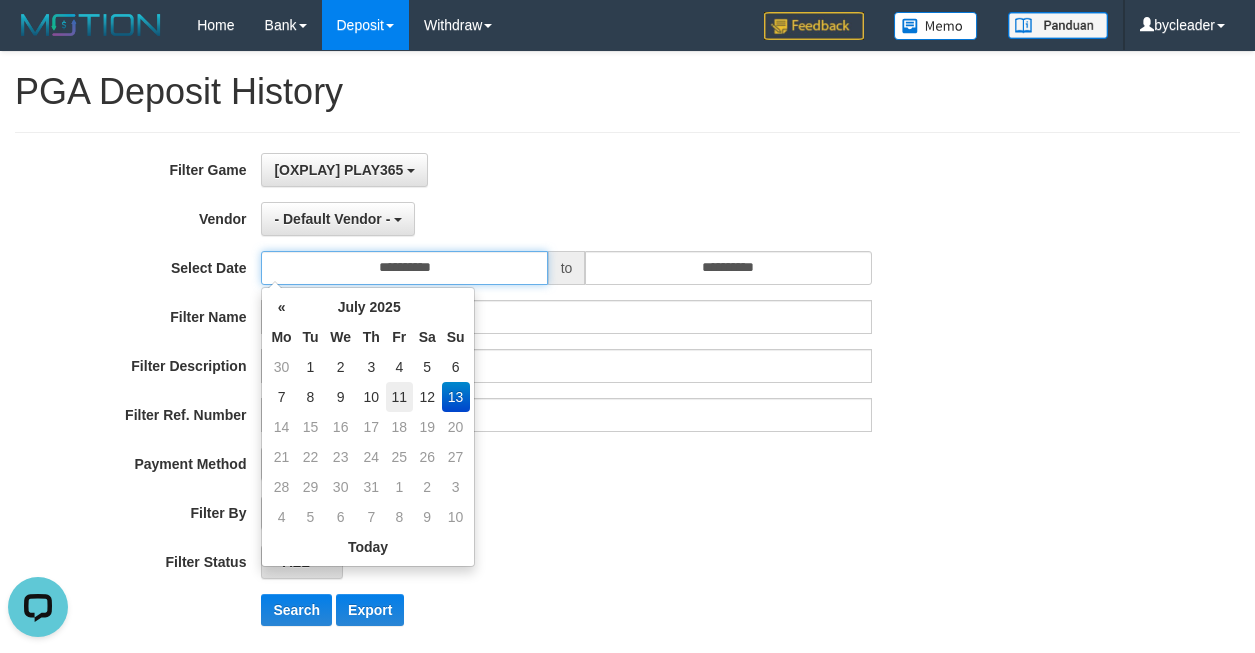 type on "**********" 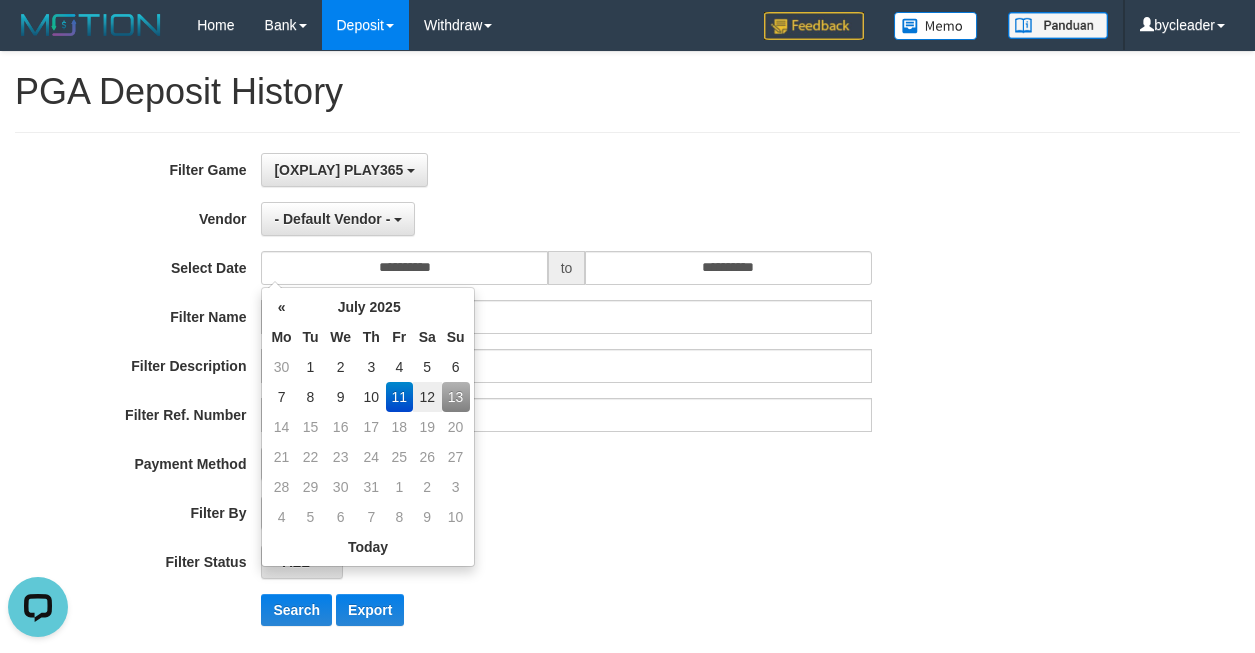 click on "**********" at bounding box center (523, 397) 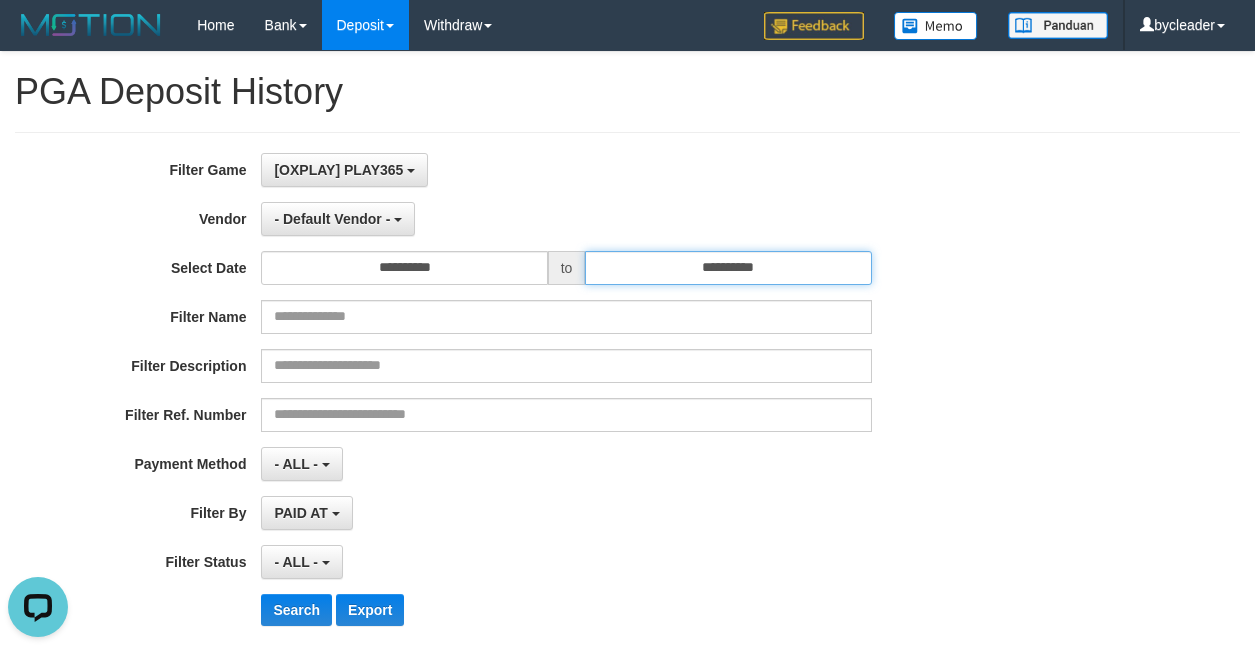 click on "**********" at bounding box center (728, 268) 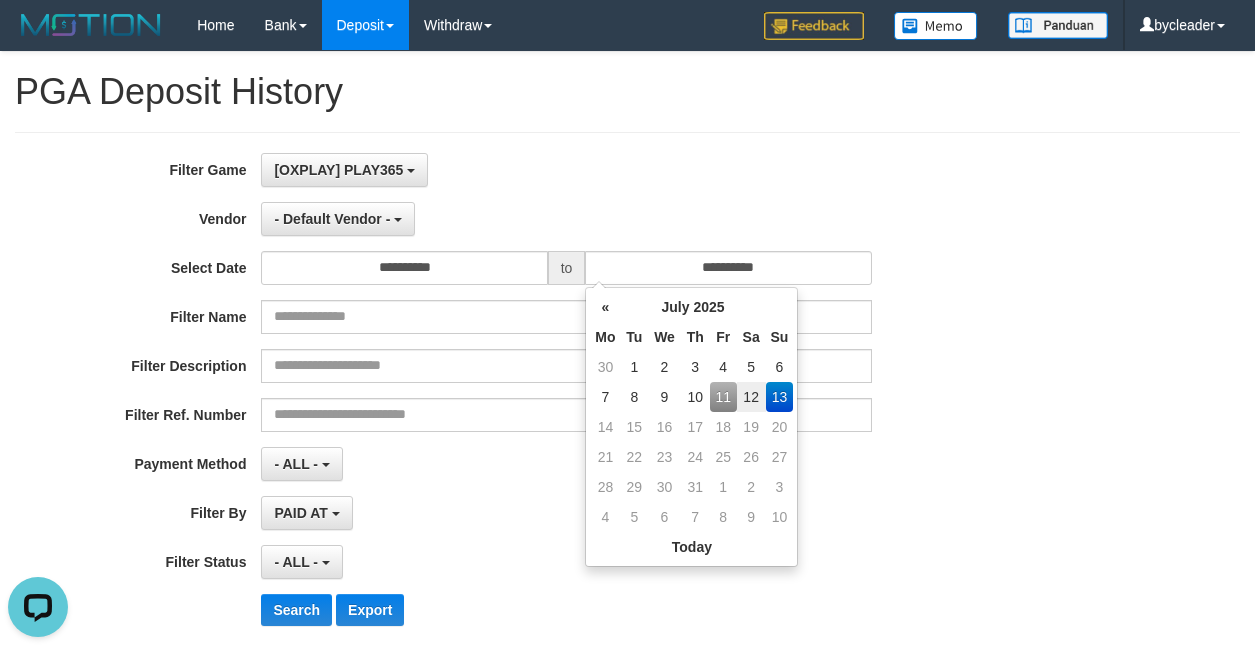 click on "11" at bounding box center (723, 397) 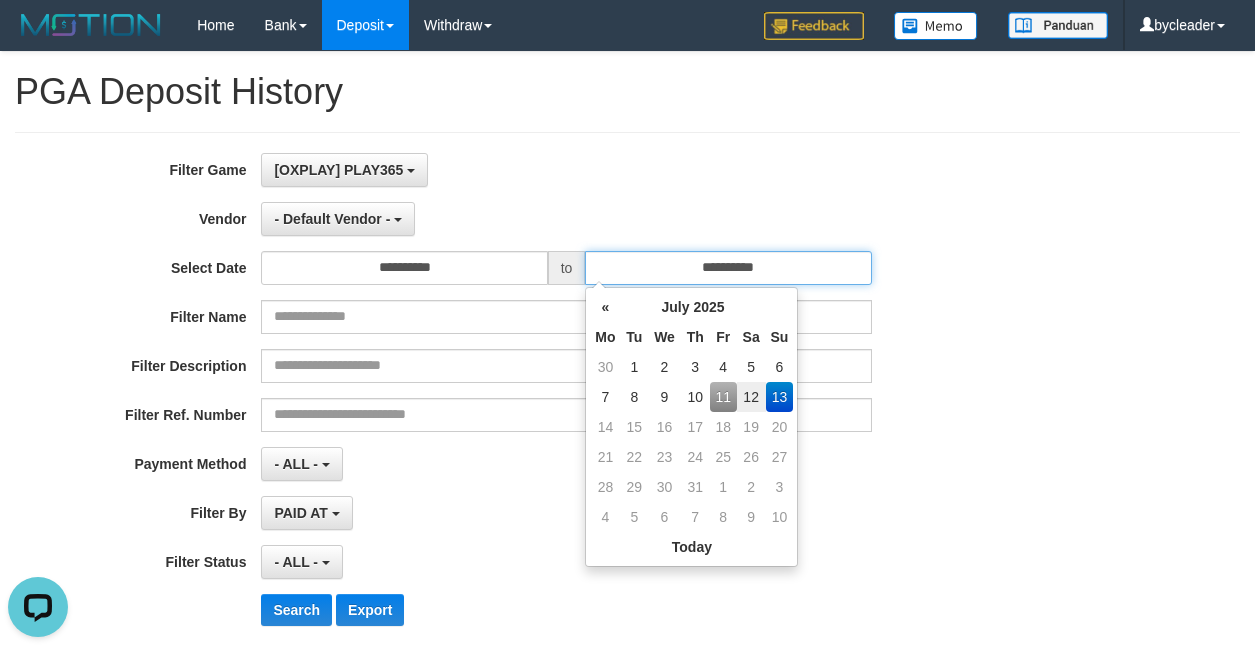 type on "**********" 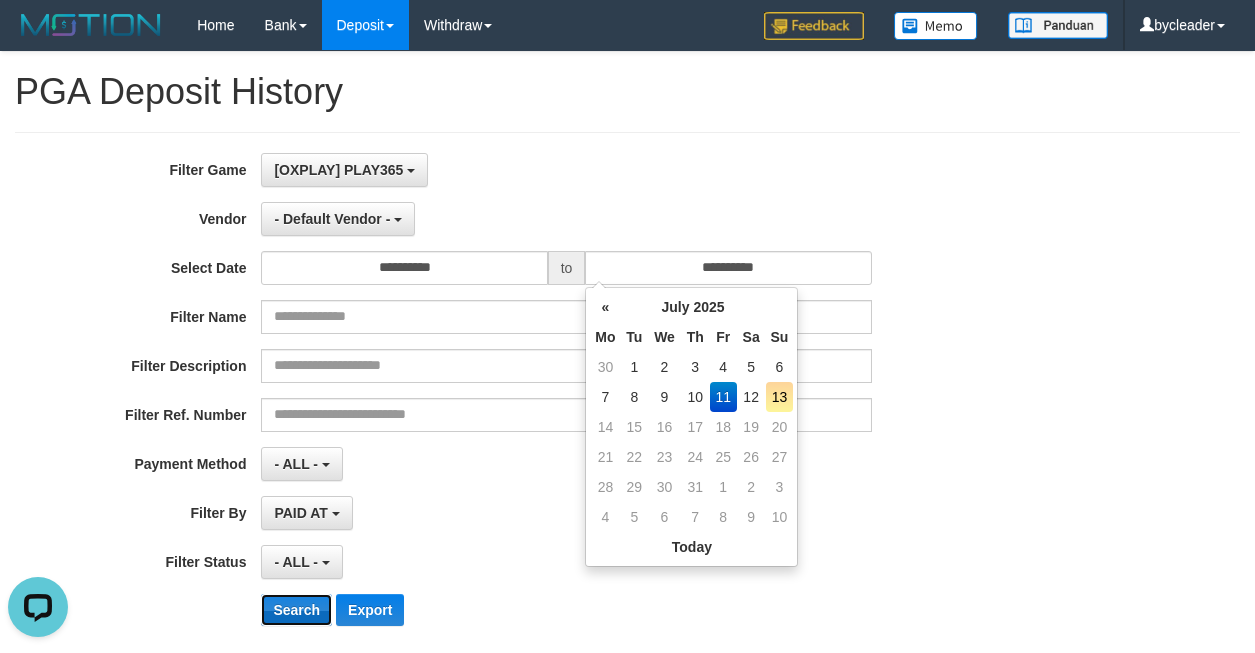 click on "Search" at bounding box center [296, 610] 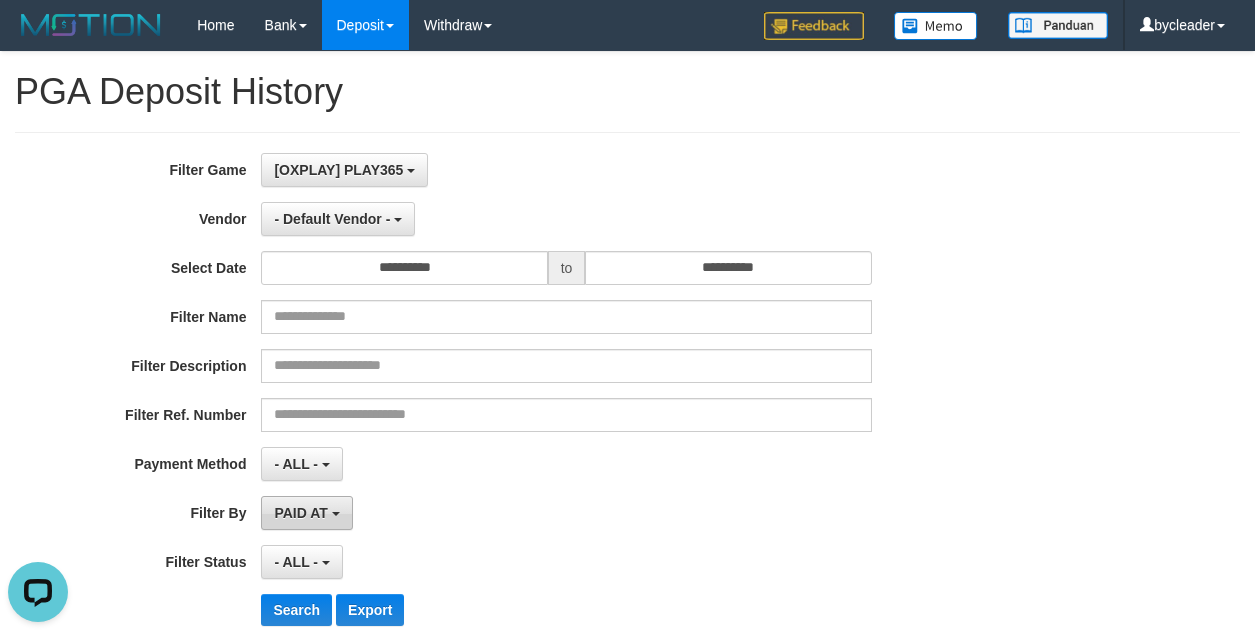 click on "PAID AT" at bounding box center (300, 513) 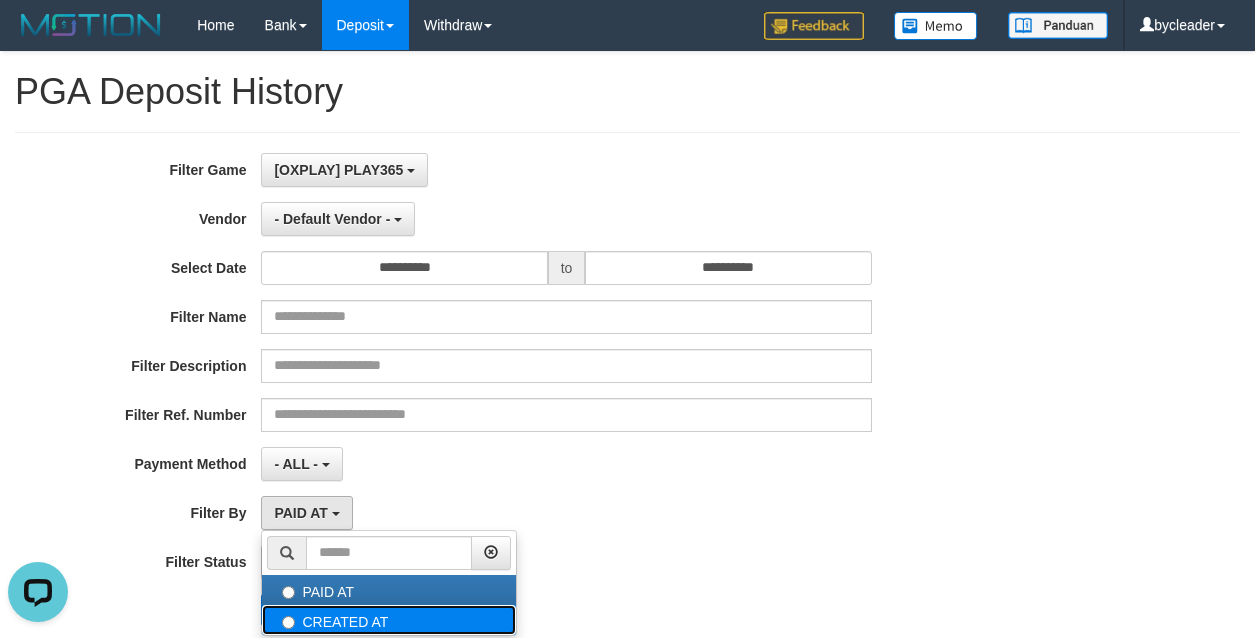 click on "CREATED AT" at bounding box center (389, 620) 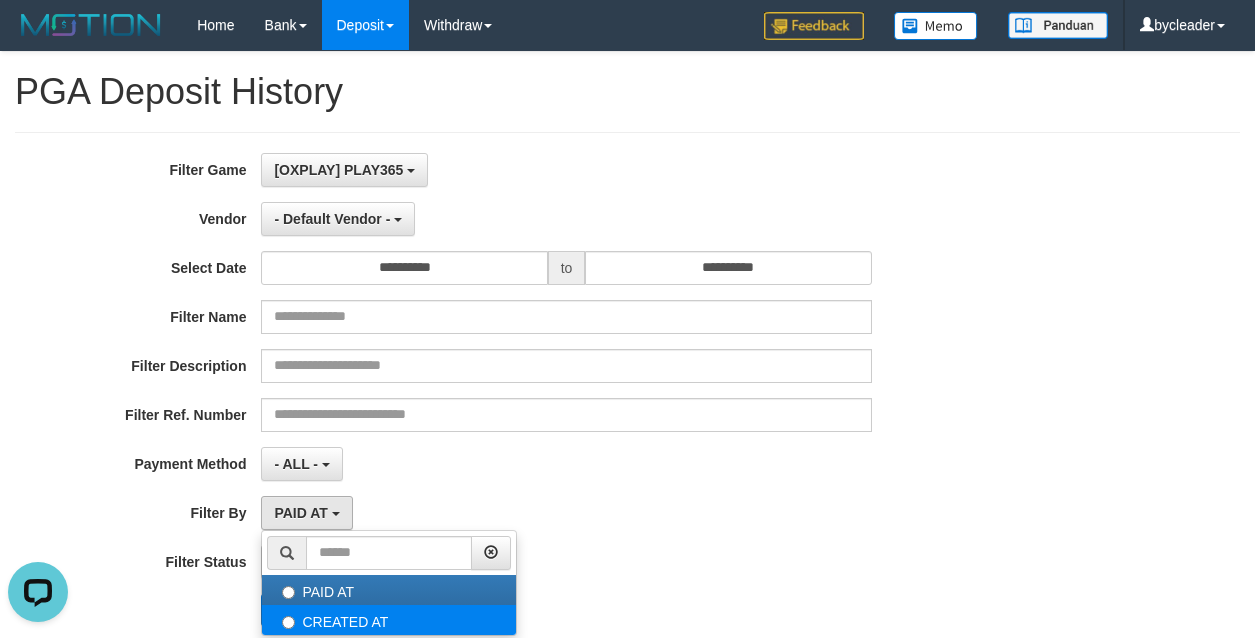 select on "*" 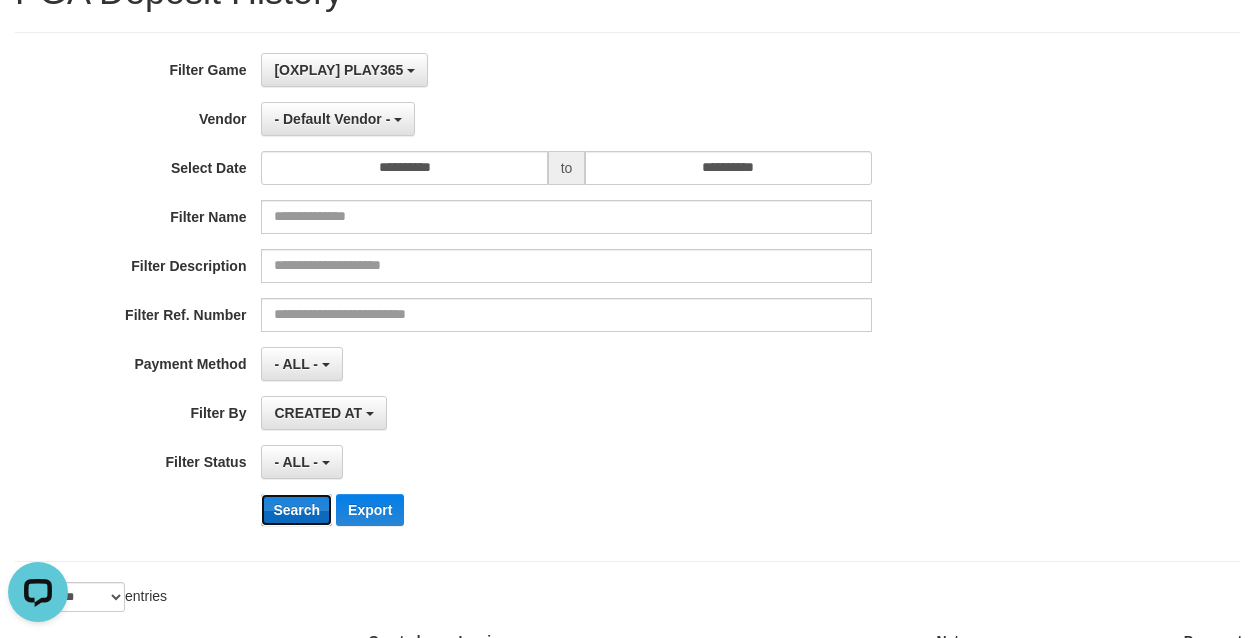 click on "Search" at bounding box center (296, 510) 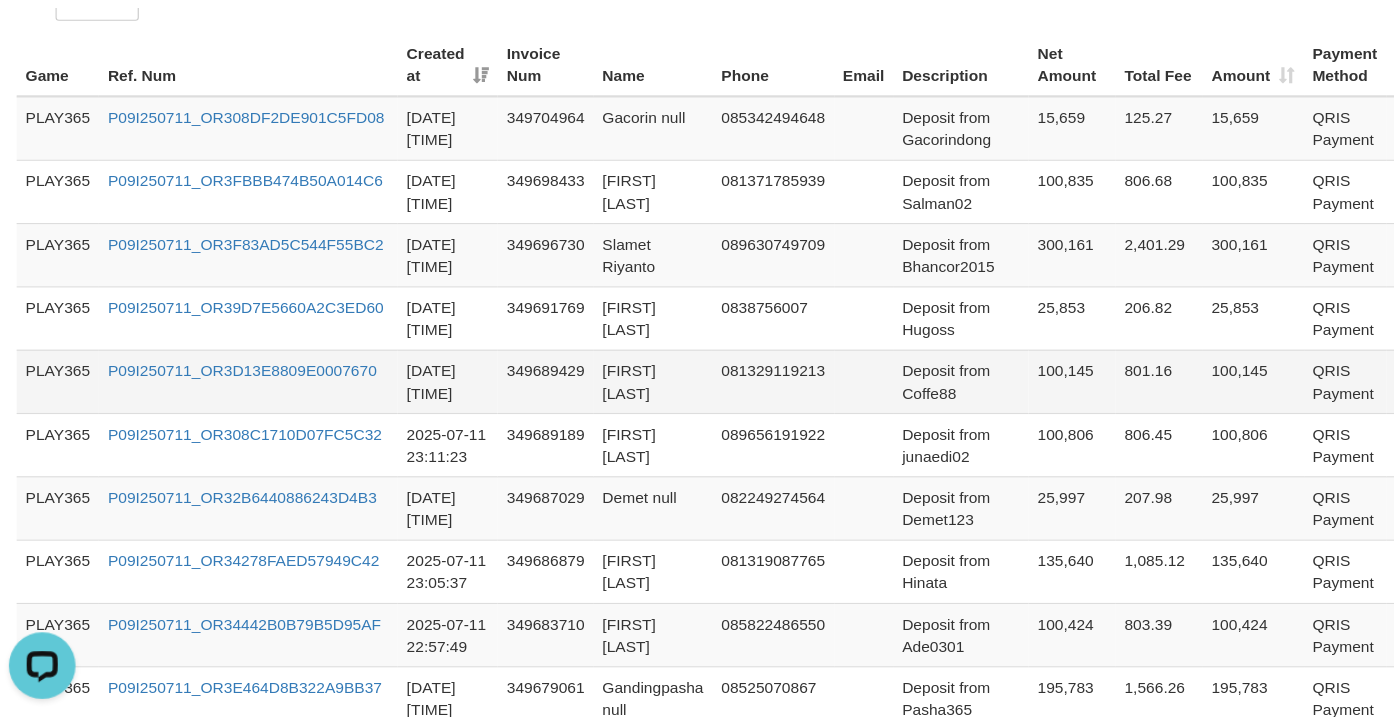 scroll, scrollTop: 300, scrollLeft: 0, axis: vertical 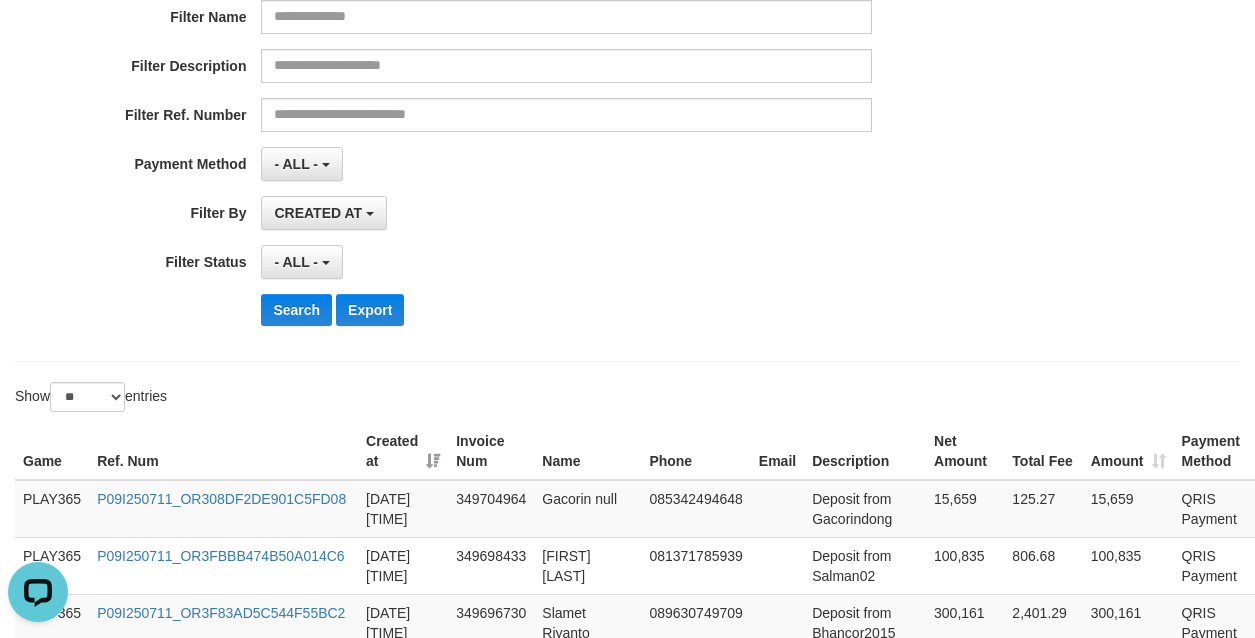 click on "Search
Export" at bounding box center (653, 310) 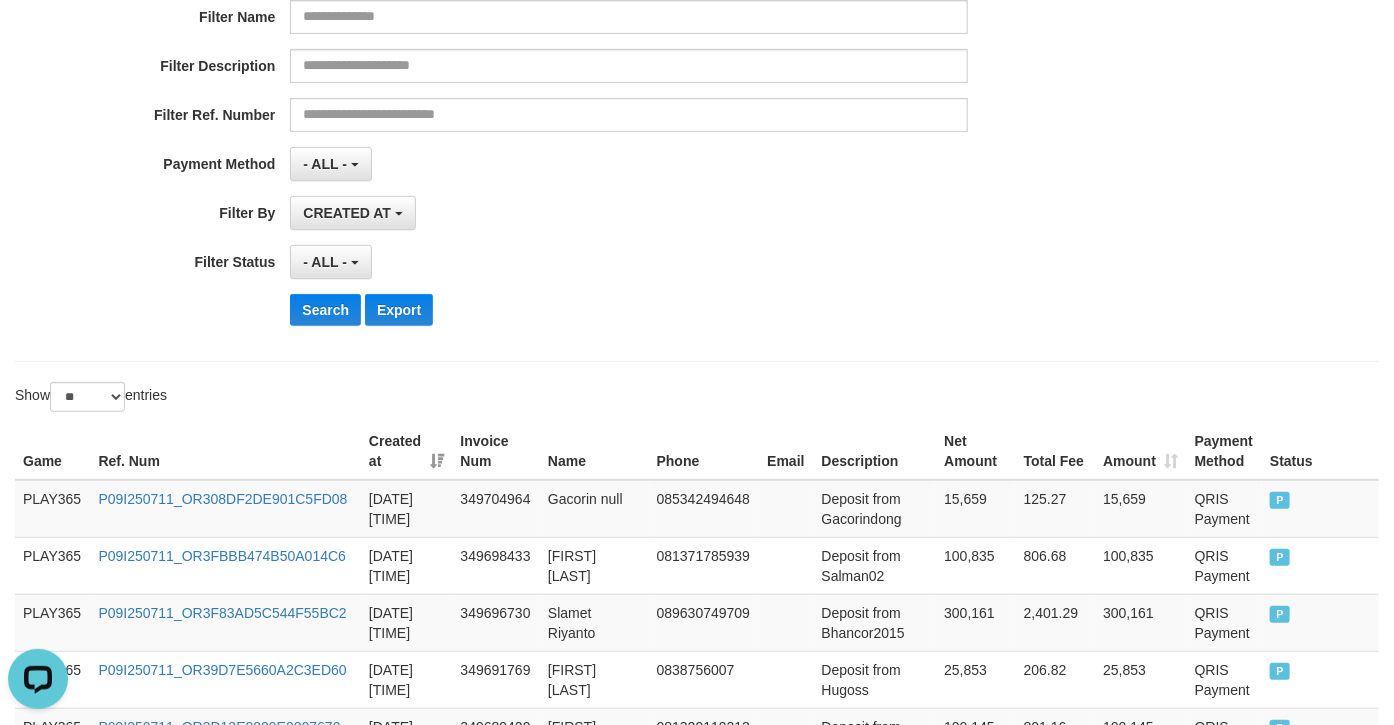 scroll, scrollTop: 17, scrollLeft: 0, axis: vertical 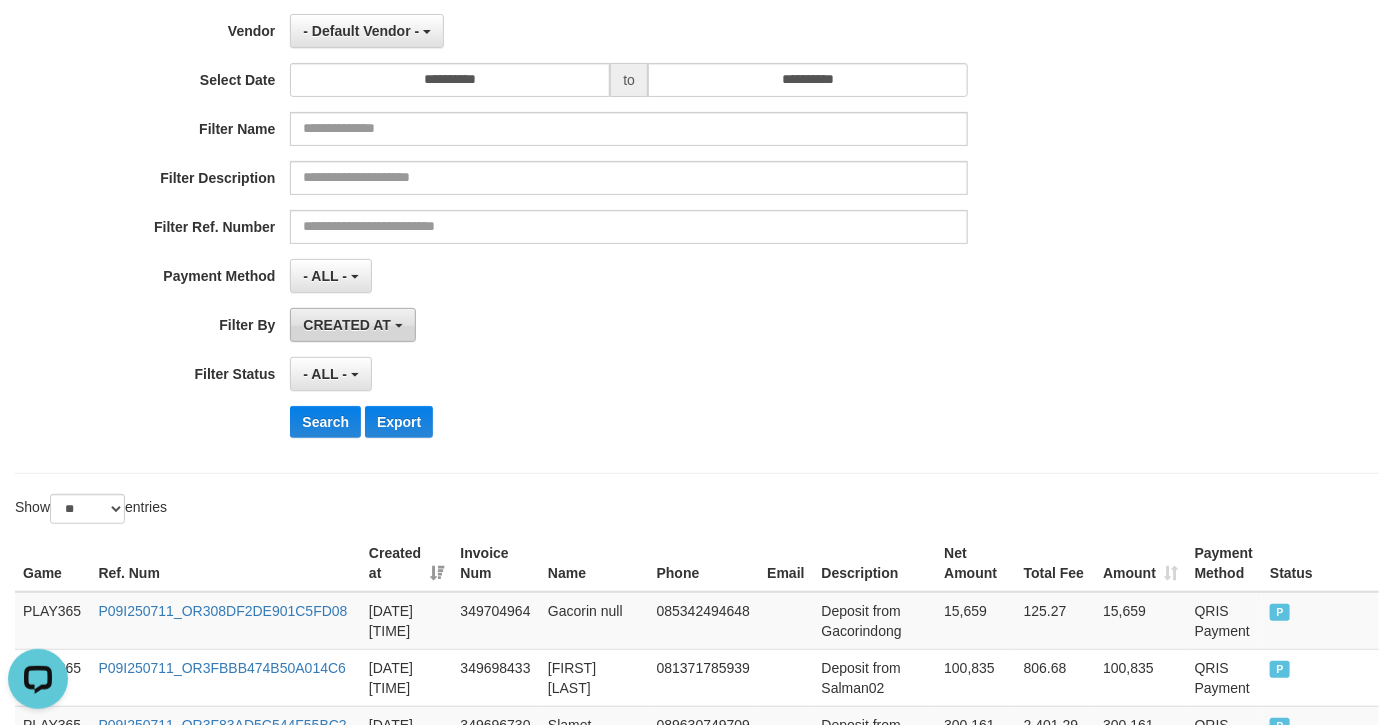 click on "CREATED AT" at bounding box center [353, 325] 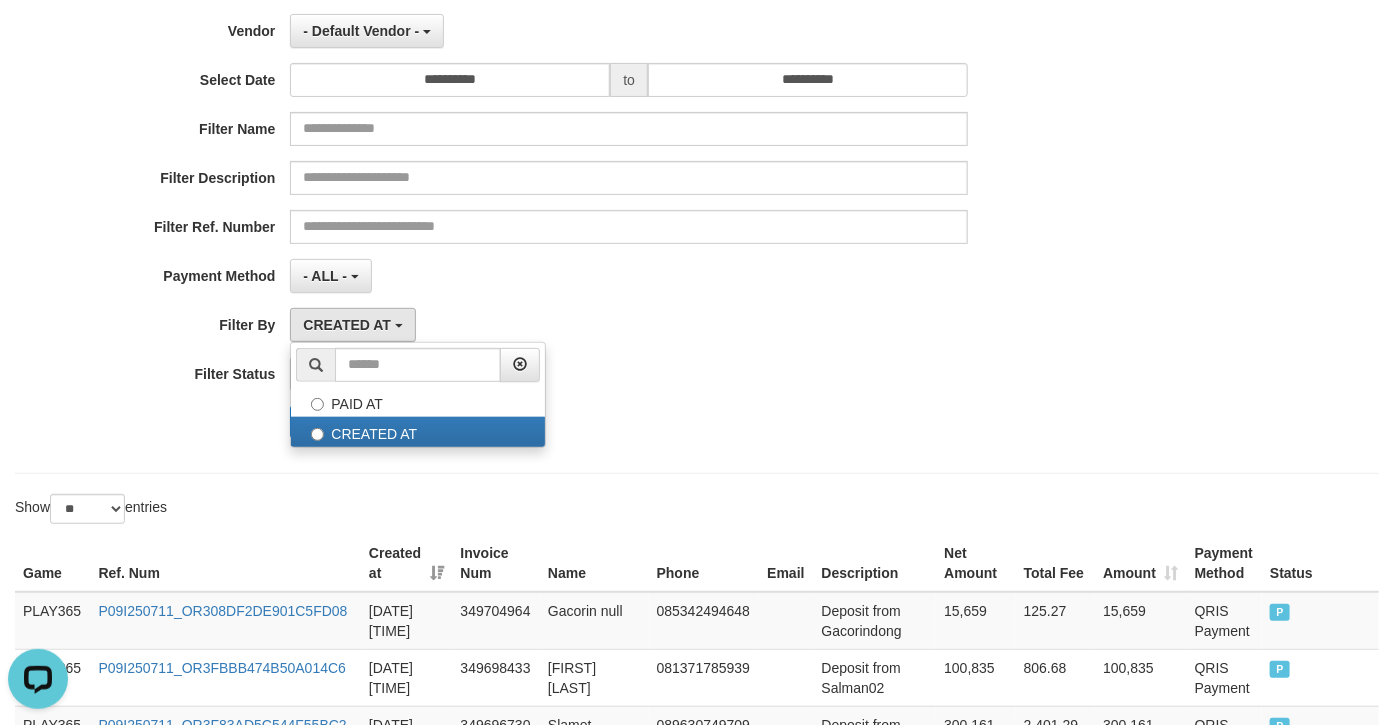 click on "- ALL -    SELECT ALL  - ALL -  SELECT PAYMENT METHOD
Mandiri
BNI
OVO
CIMB
BRI
MAYBANK
PERMATA
DANAMON
INDOMARET
ALFAMART
GOPAY
CC
BCA
QRIS
SINARMAS
LINKAJA
SHOPEEPAY
ATMBERSAMA
DANA
ARTHAGRAHA
SAMPOERNA
OCBCNISP" at bounding box center [629, 276] 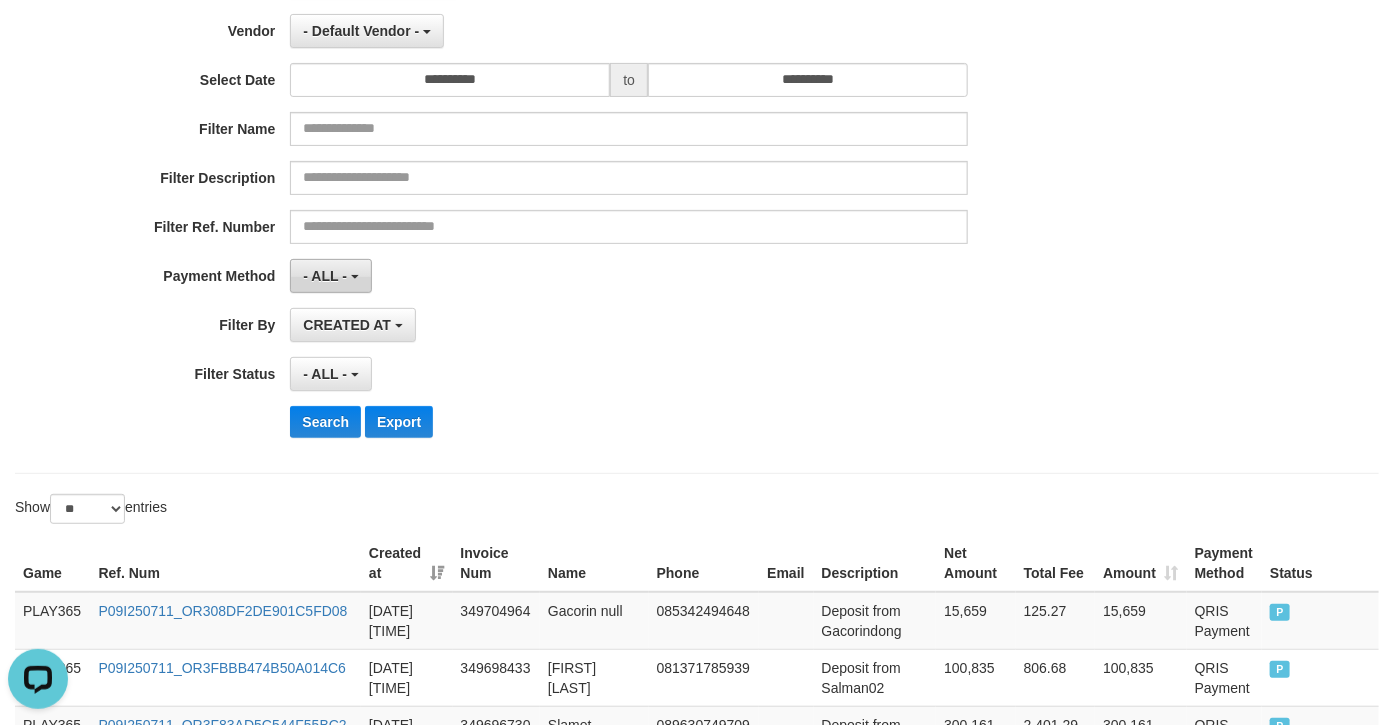 click on "- ALL -" at bounding box center (330, 276) 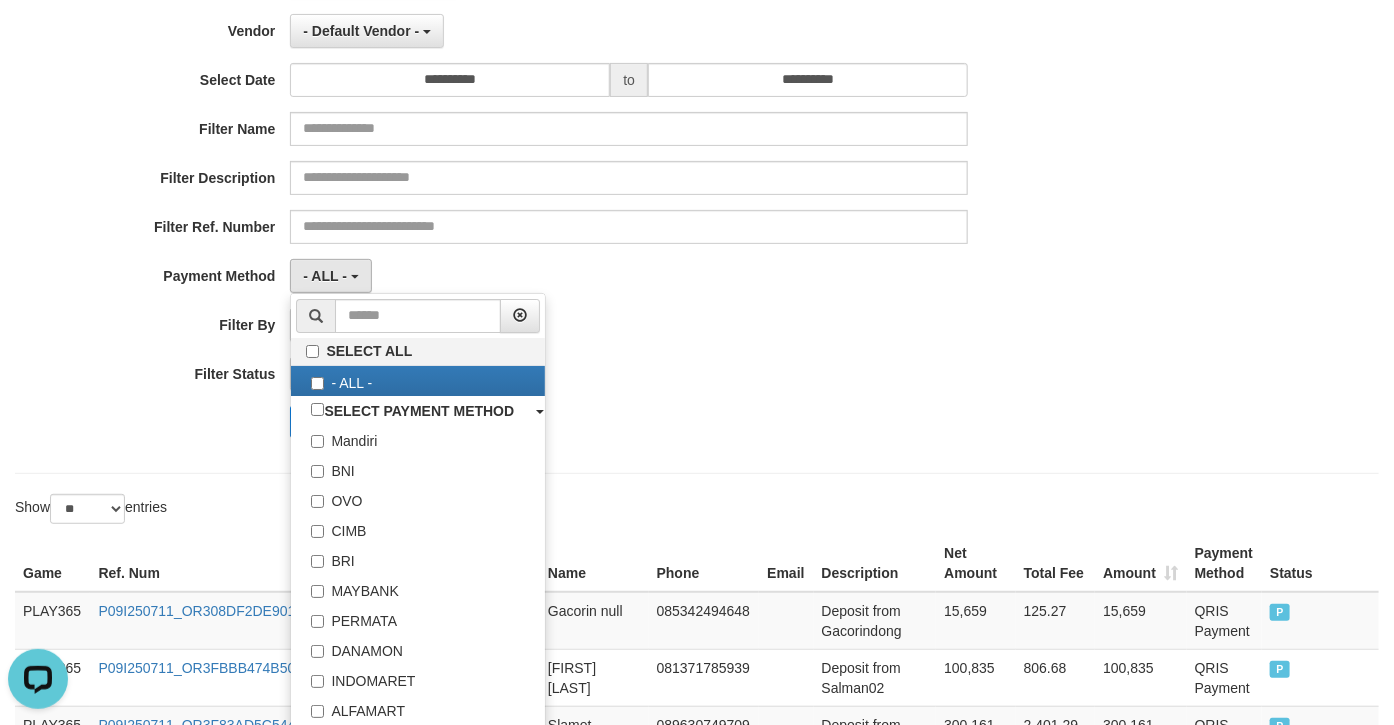 click on "**********" at bounding box center [581, 209] 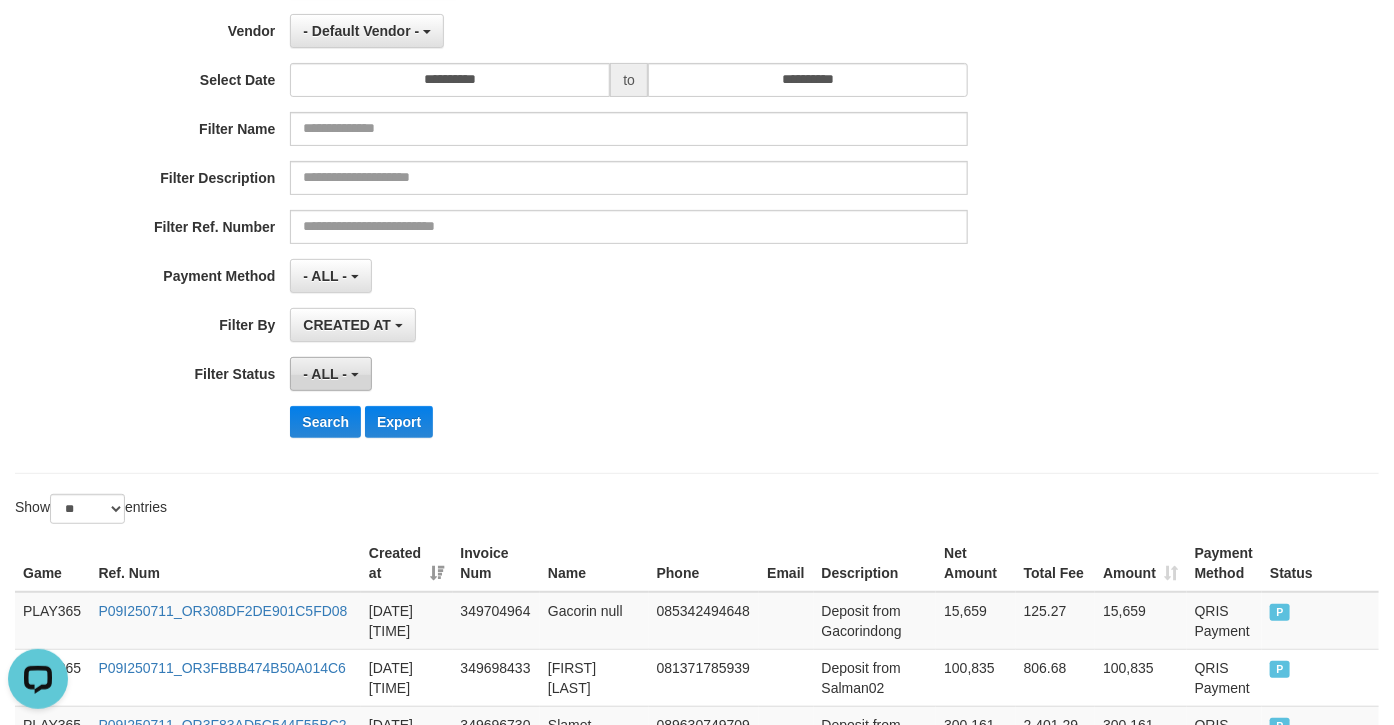 click on "- ALL -" at bounding box center (330, 374) 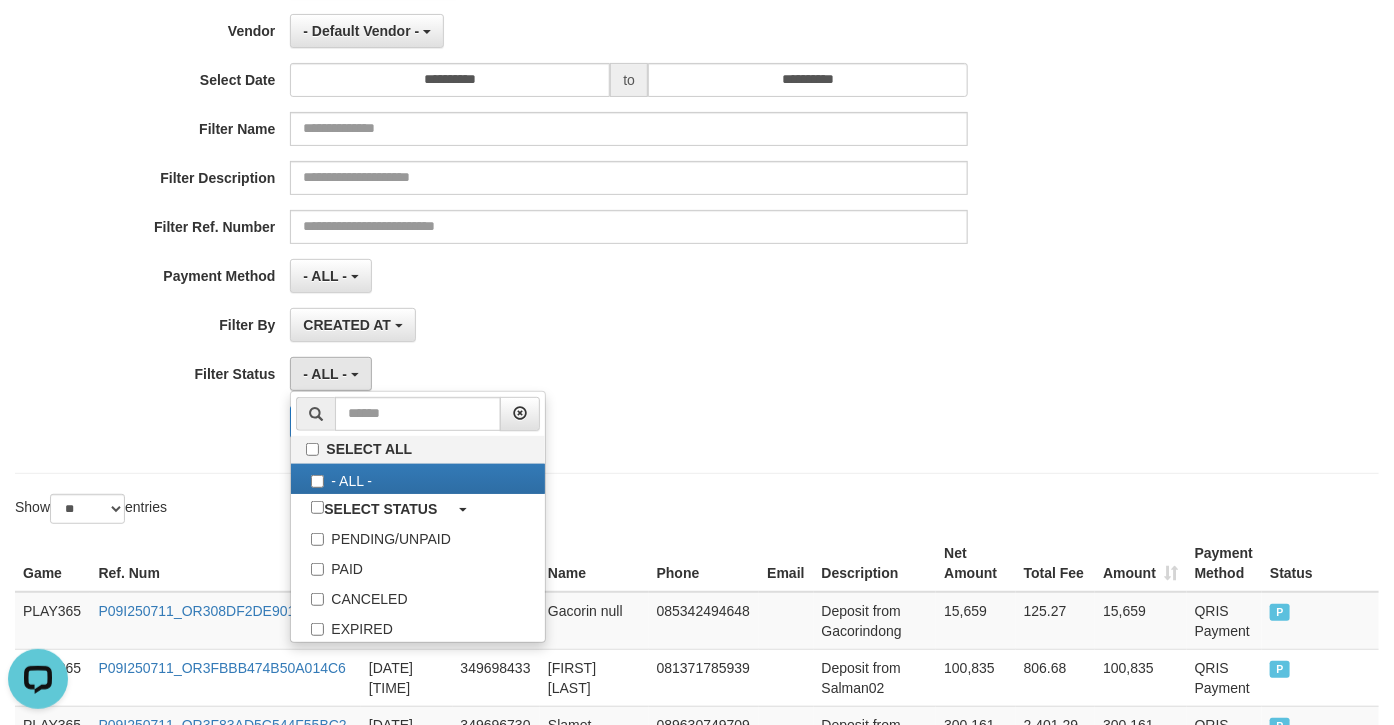 click on "- ALL -    SELECT ALL  - ALL -  SELECT STATUS
PENDING/UNPAID
PAID
CANCELED
EXPIRED" at bounding box center (629, 374) 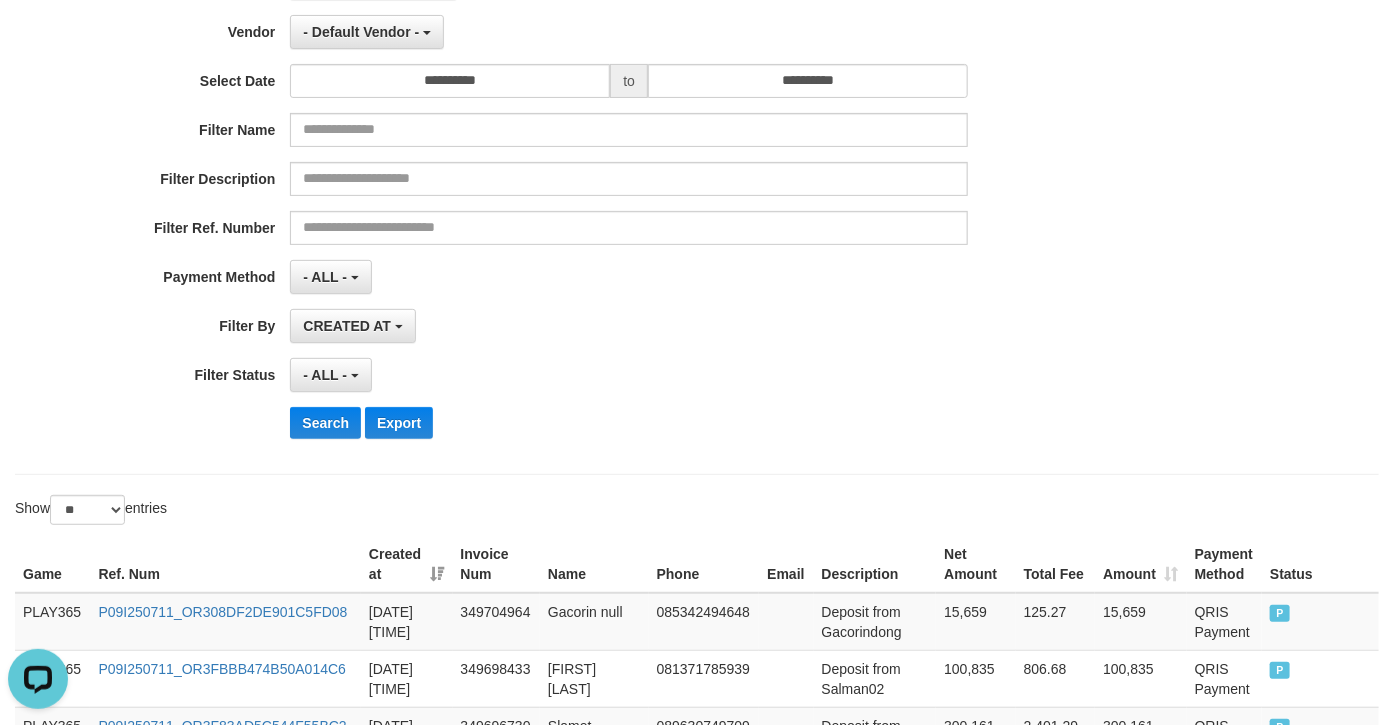 scroll, scrollTop: 0, scrollLeft: 0, axis: both 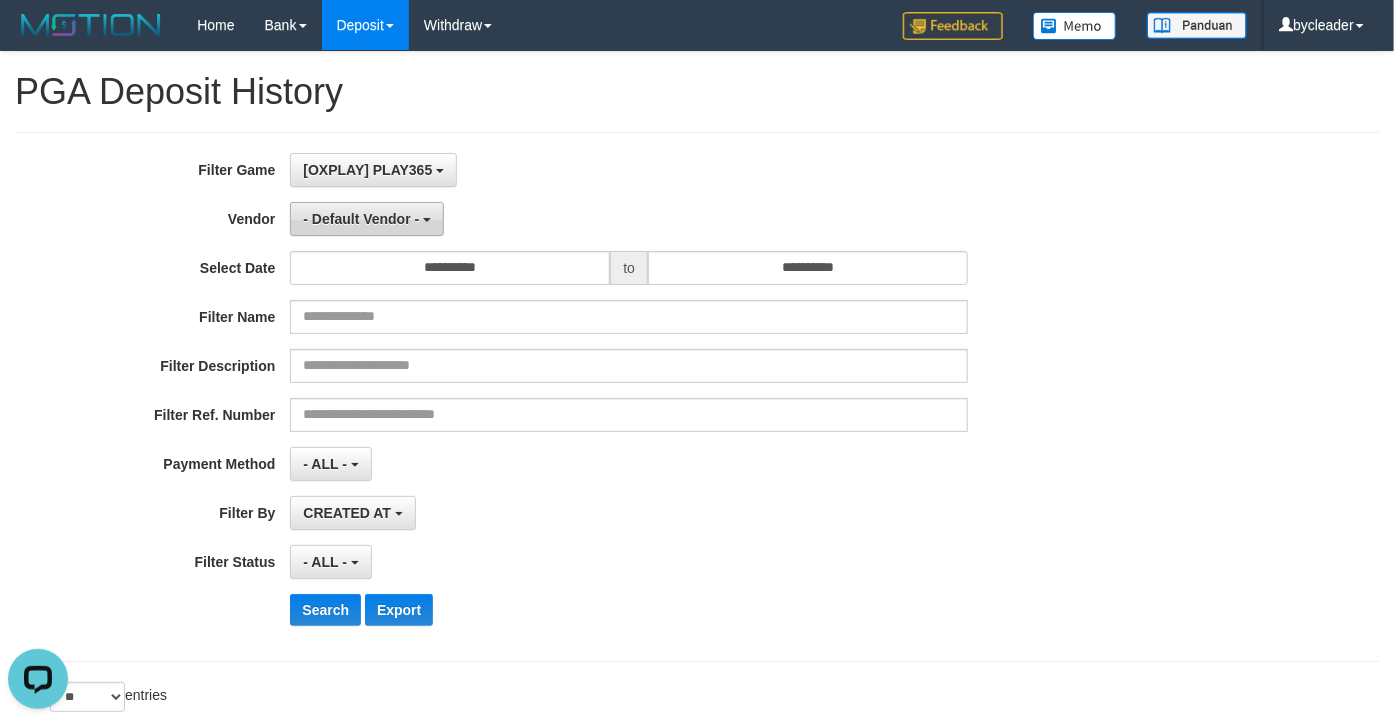 click on "- Default Vendor -" at bounding box center [367, 219] 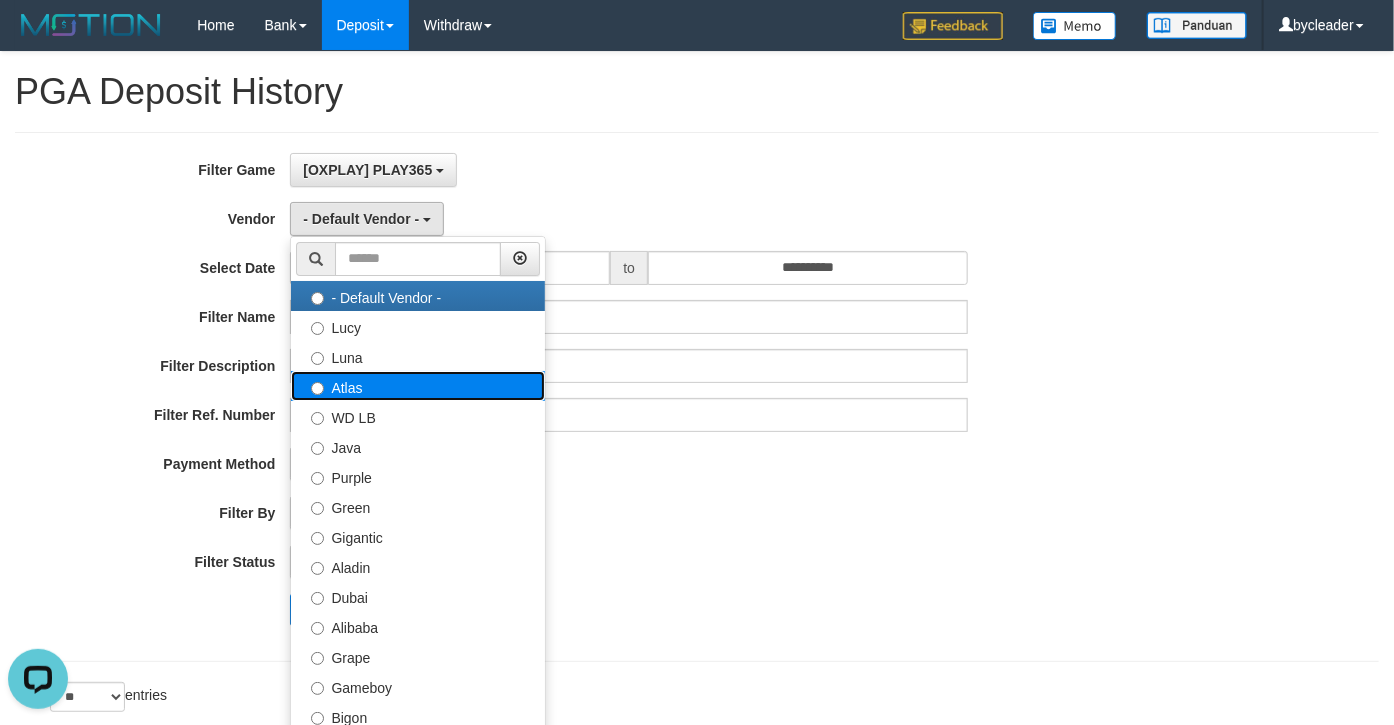 click on "Atlas" at bounding box center (418, 386) 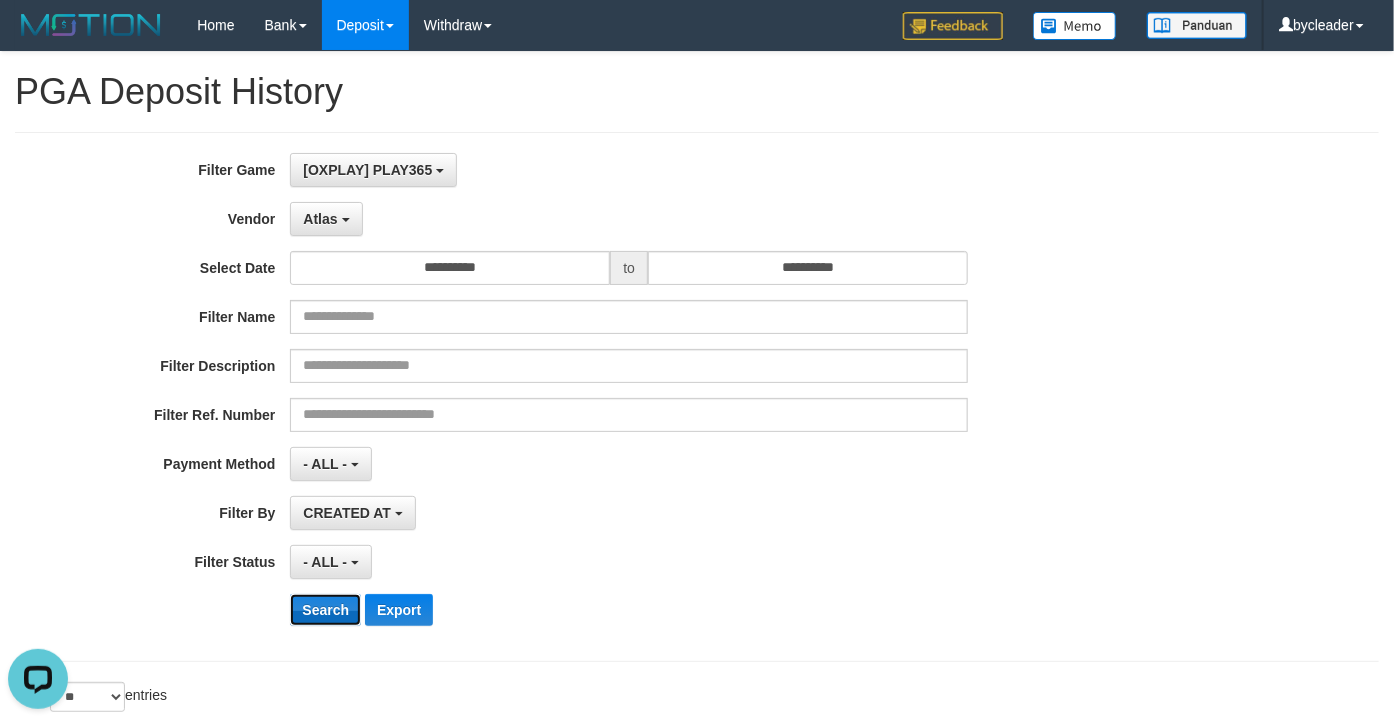 click on "Search" at bounding box center [325, 610] 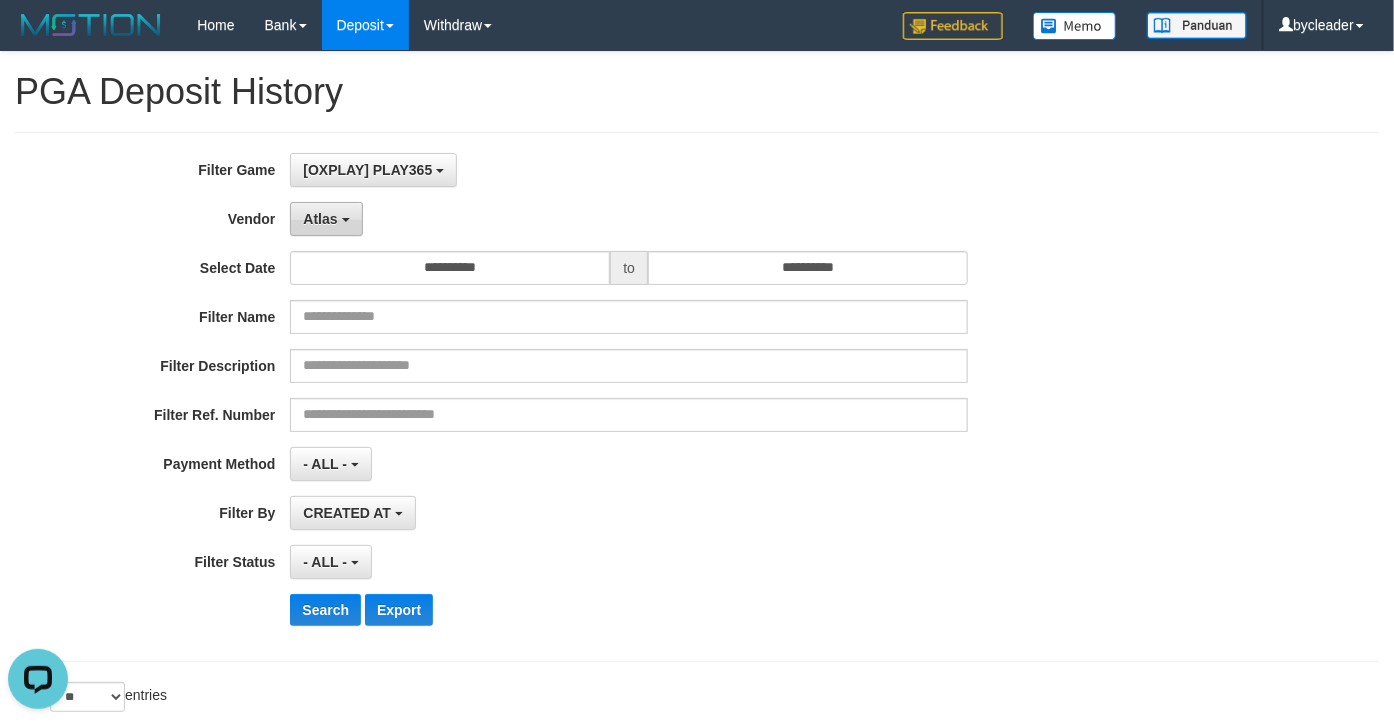 click on "Atlas" at bounding box center (320, 219) 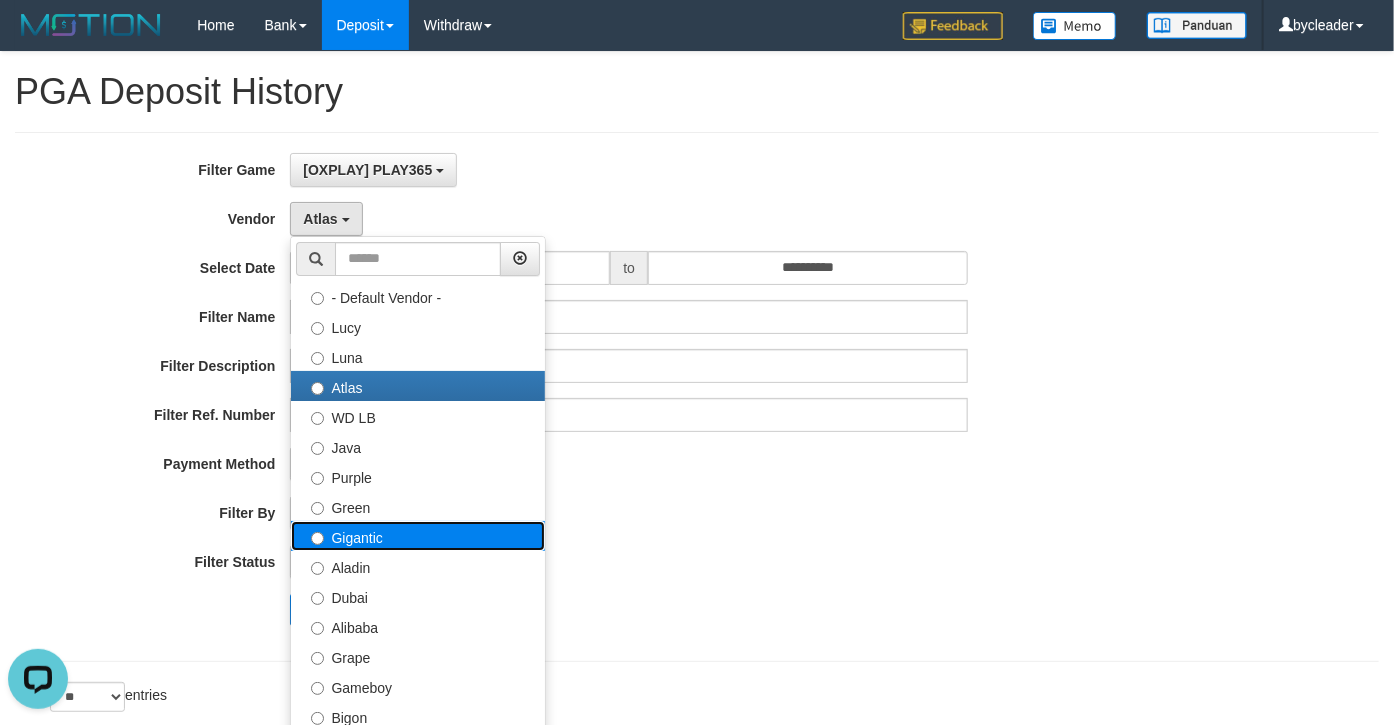 click on "Gigantic" at bounding box center (418, 536) 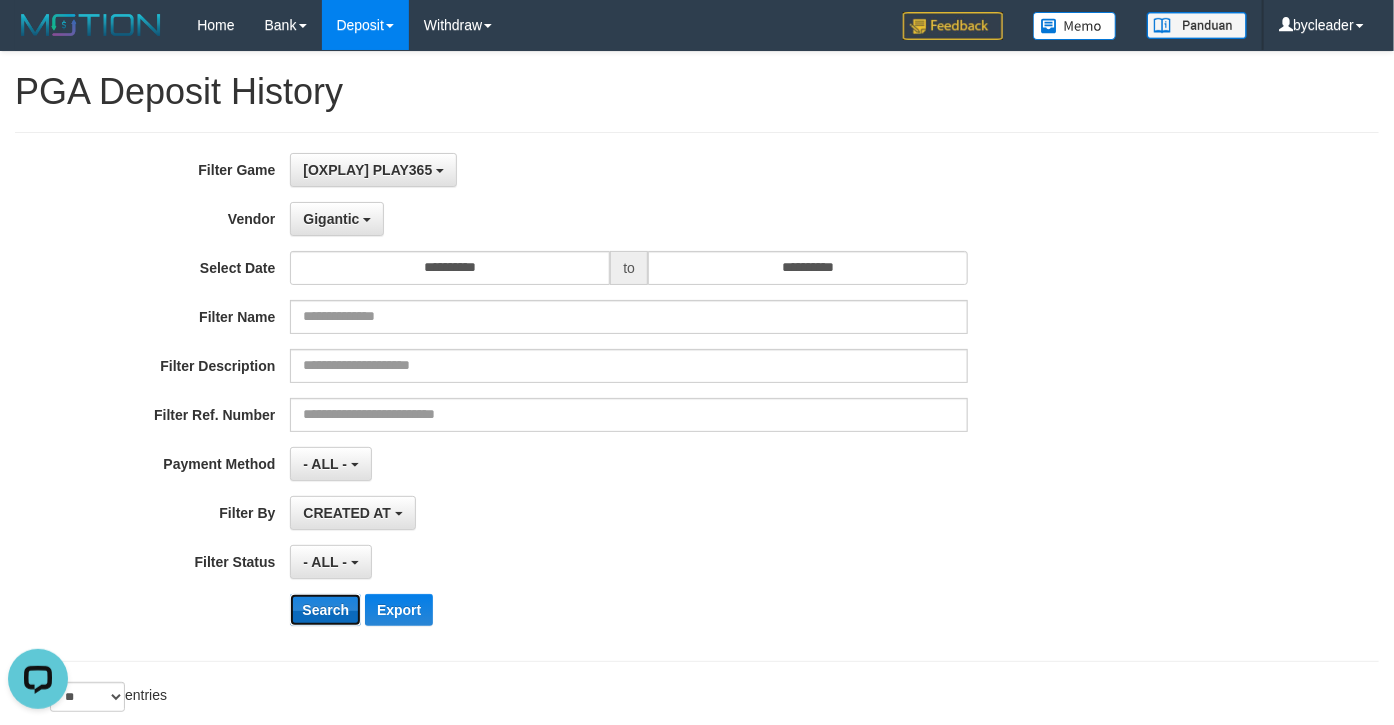 click on "Search" at bounding box center (325, 610) 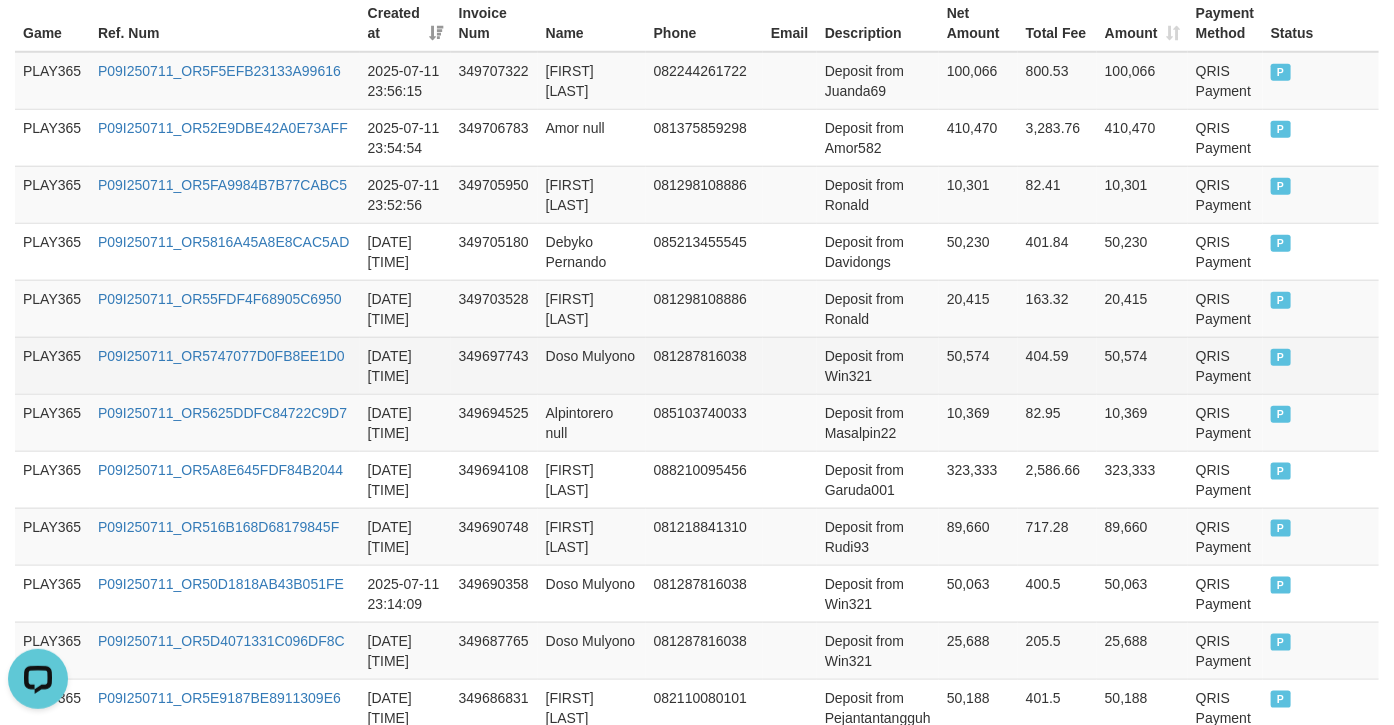 scroll, scrollTop: 0, scrollLeft: 0, axis: both 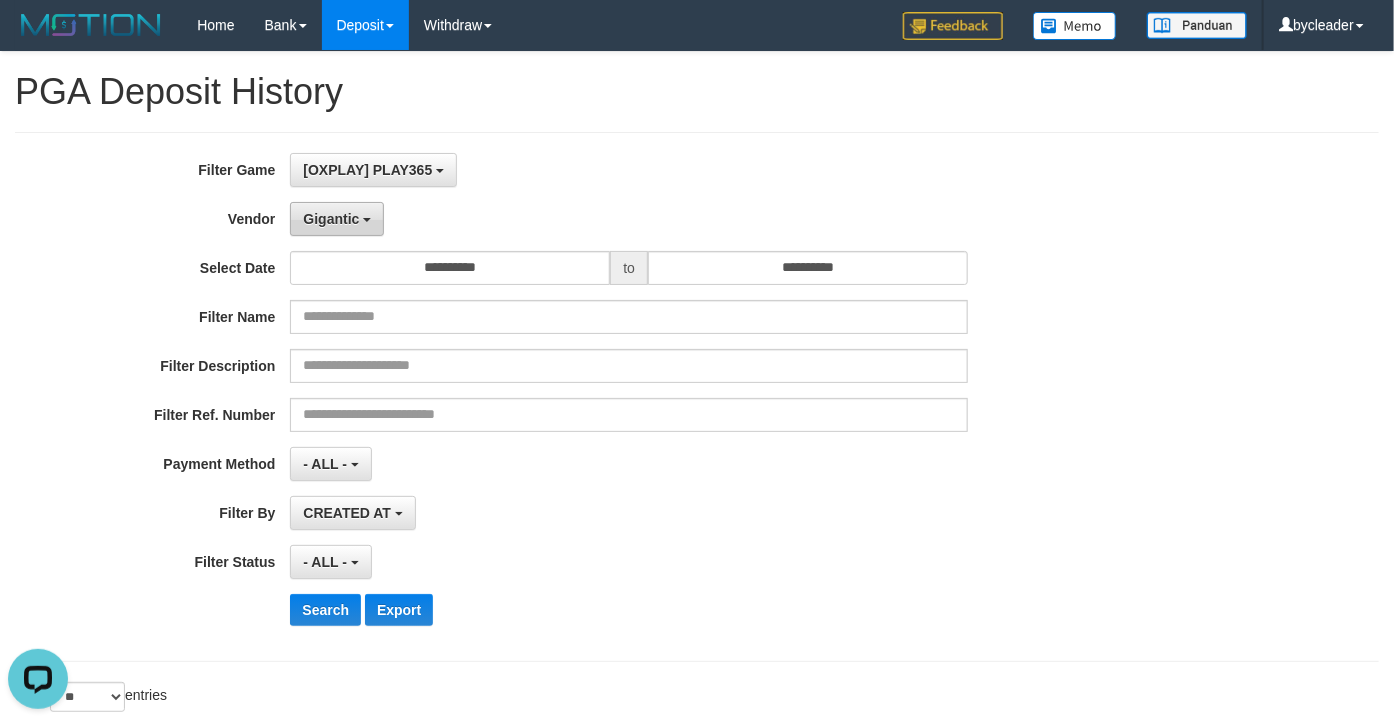 click on "Gigantic" at bounding box center [331, 219] 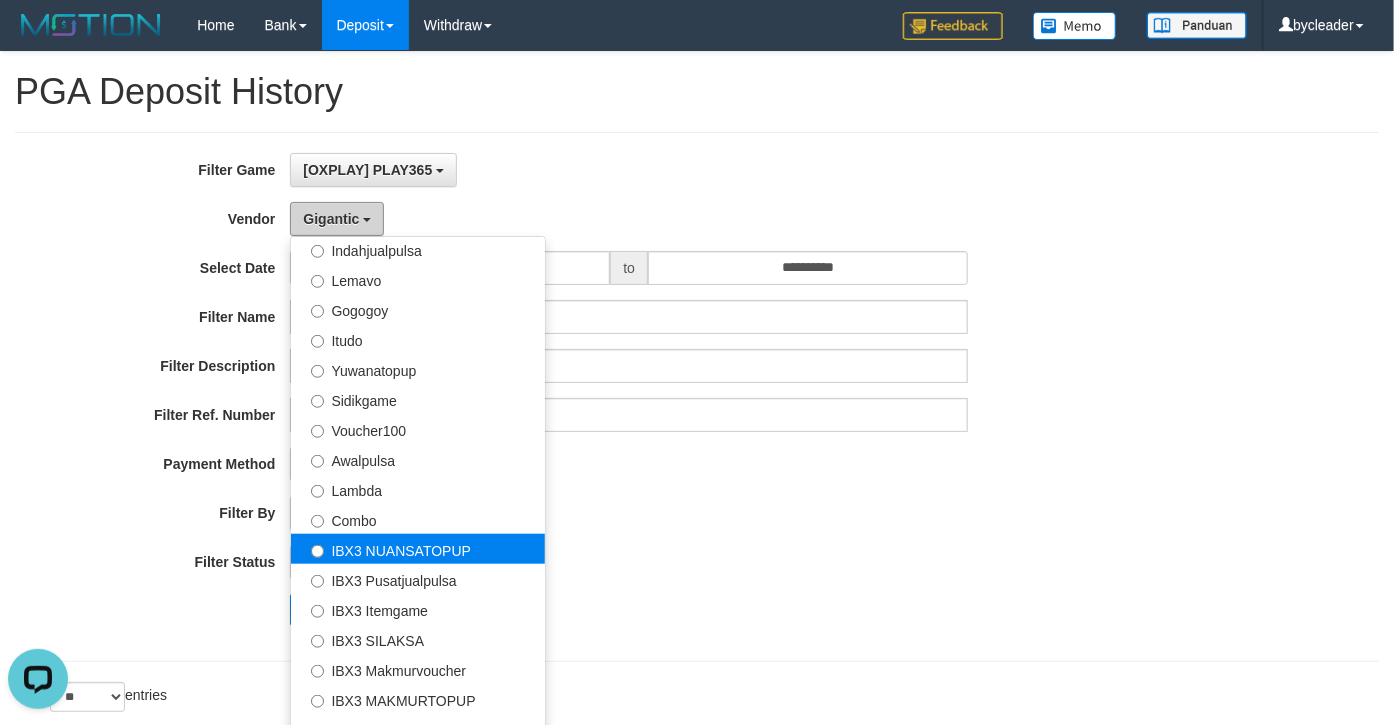 scroll, scrollTop: 684, scrollLeft: 0, axis: vertical 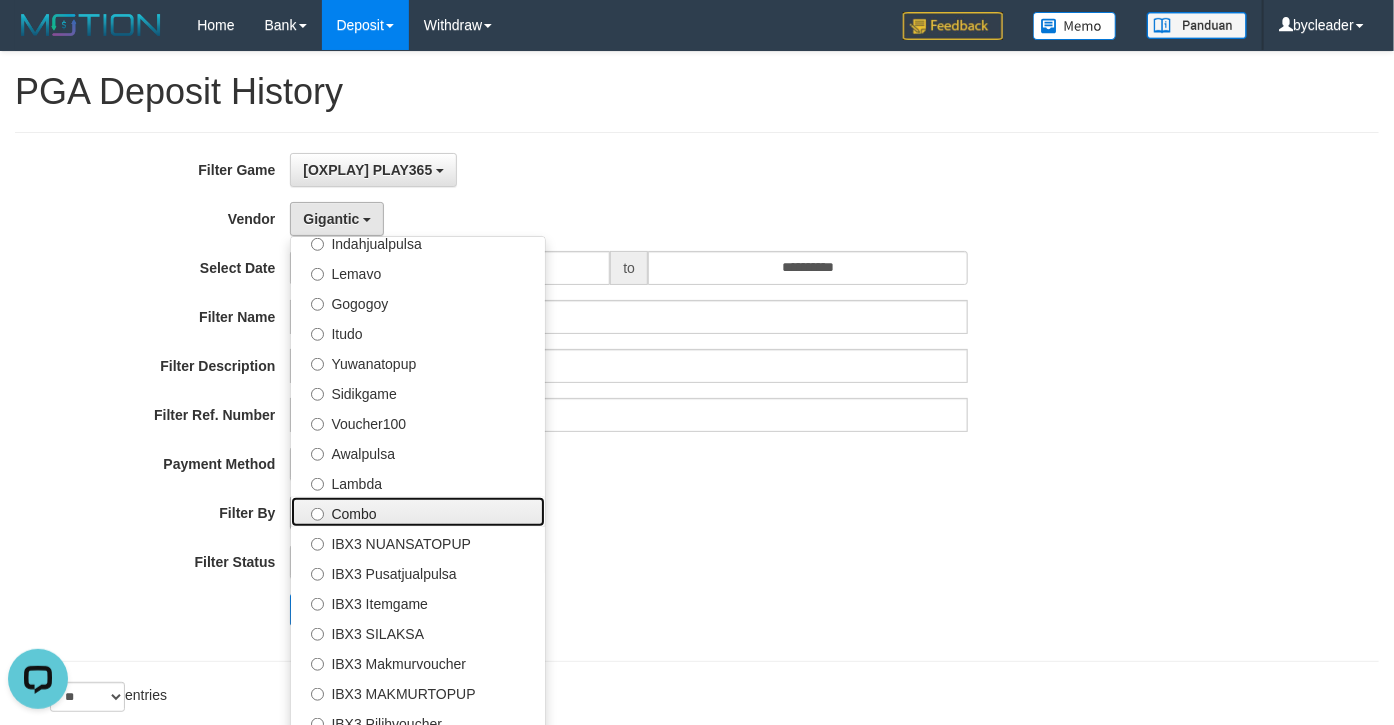 click on "Combo" at bounding box center [418, 512] 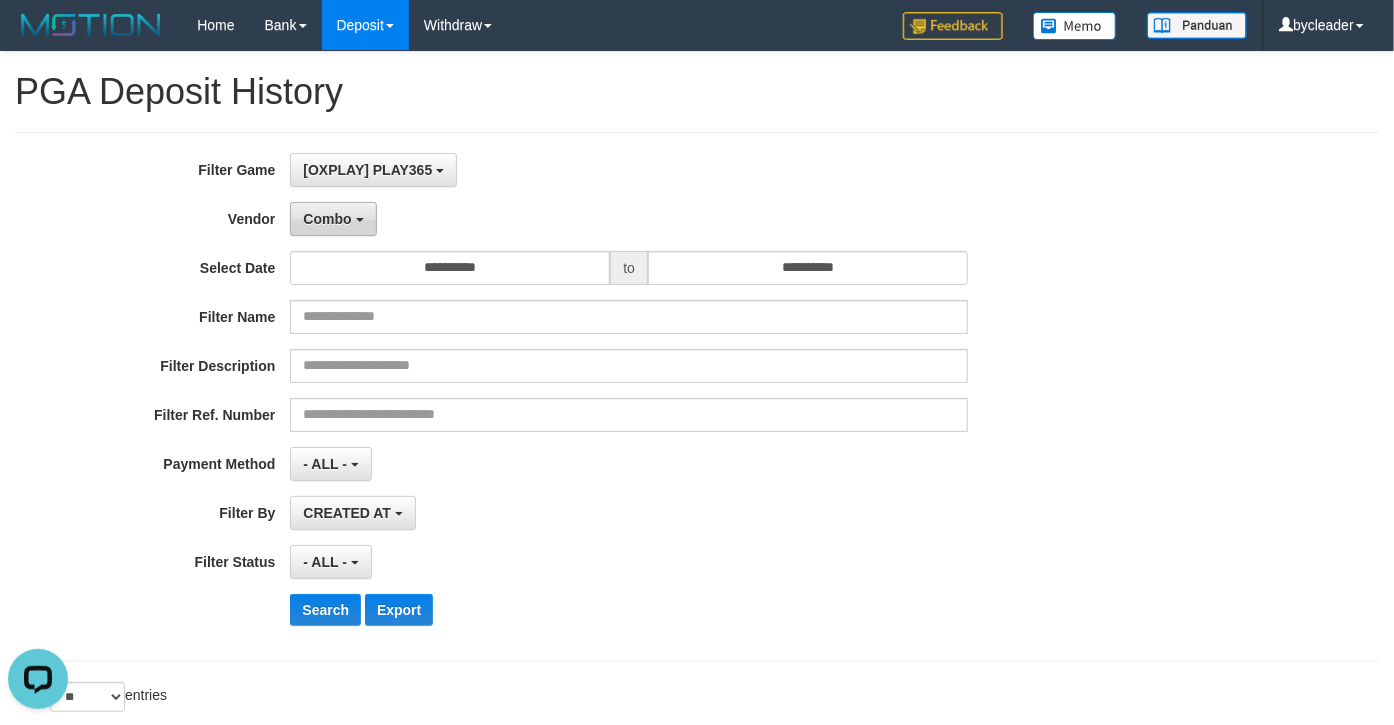 click on "Combo" at bounding box center [333, 219] 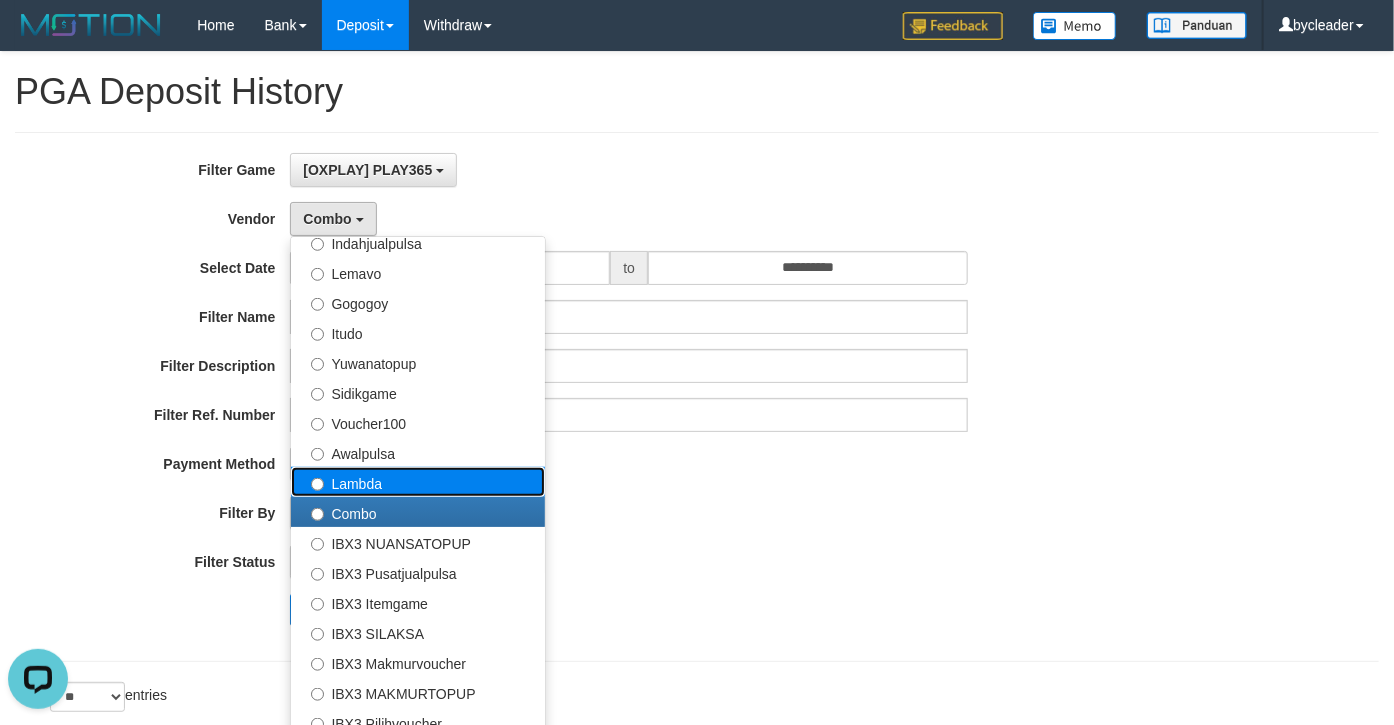 click on "Lambda" at bounding box center (418, 482) 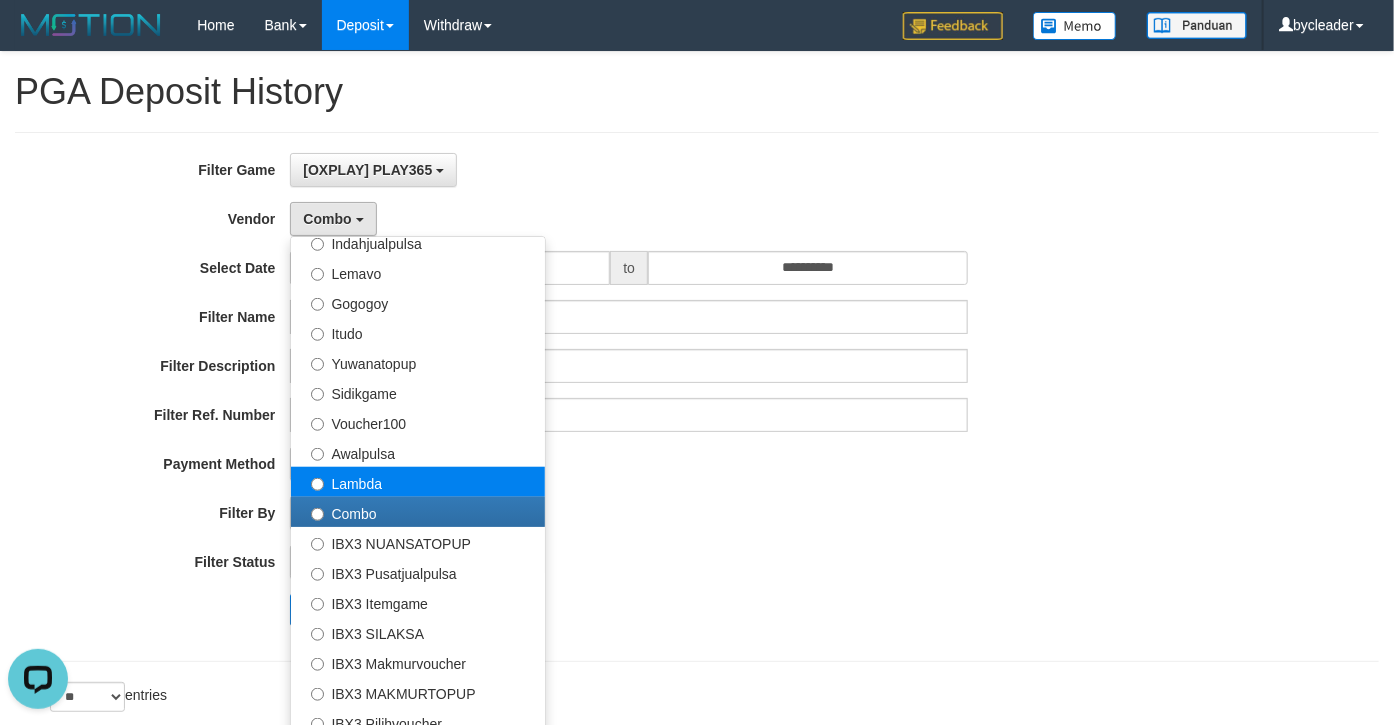 select on "**********" 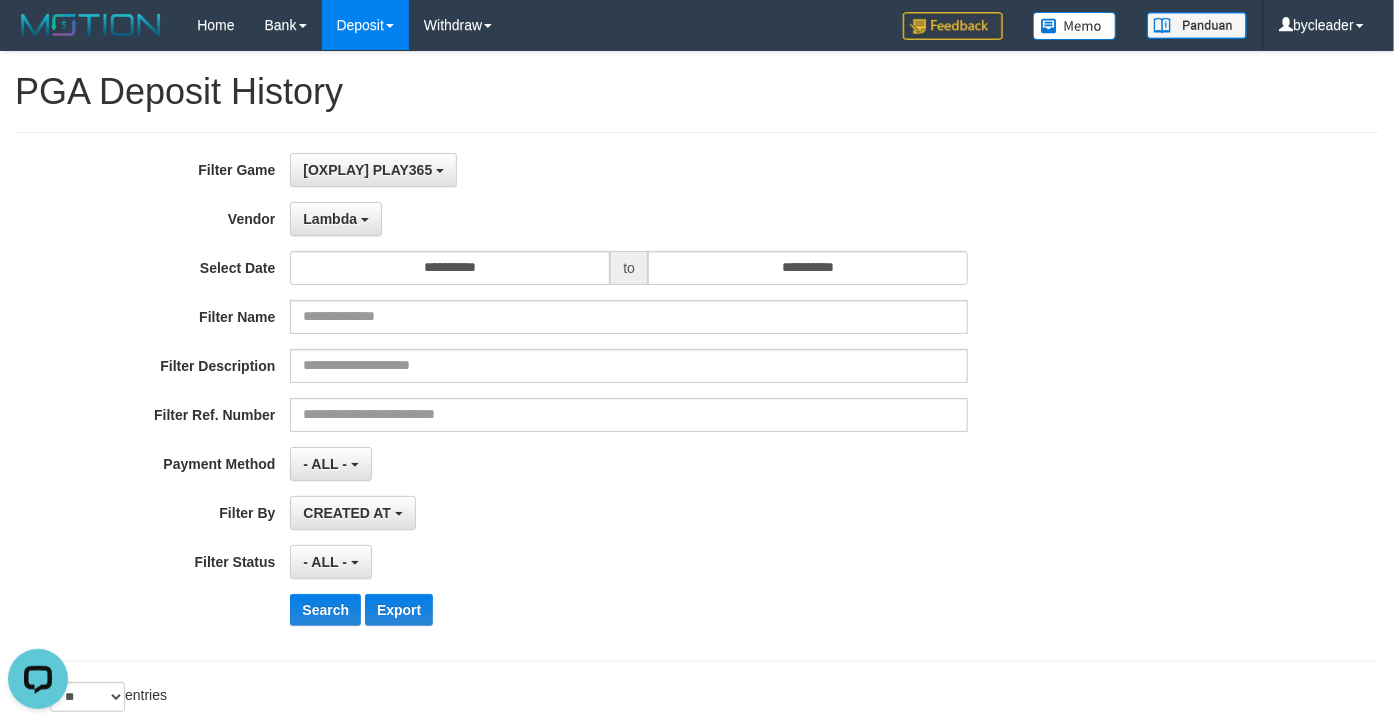 click on "**********" at bounding box center (581, 397) 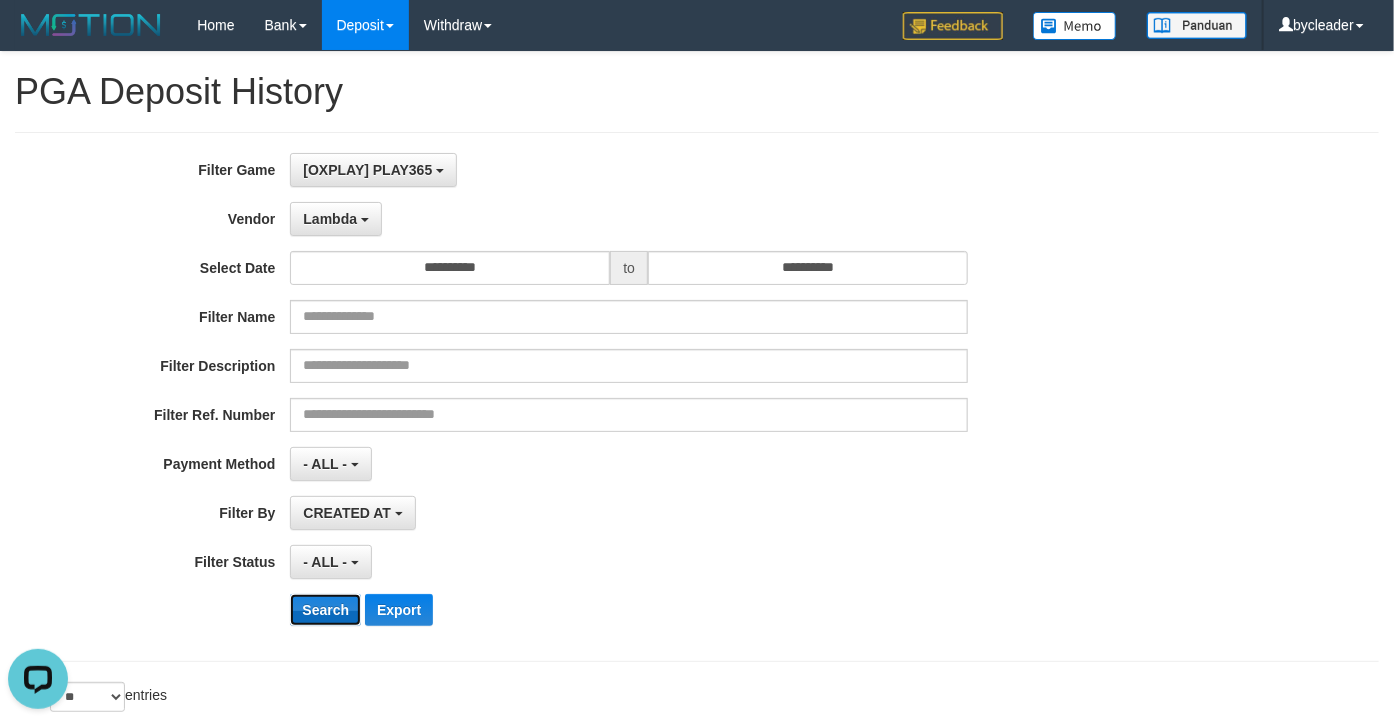 click on "Search" at bounding box center [325, 610] 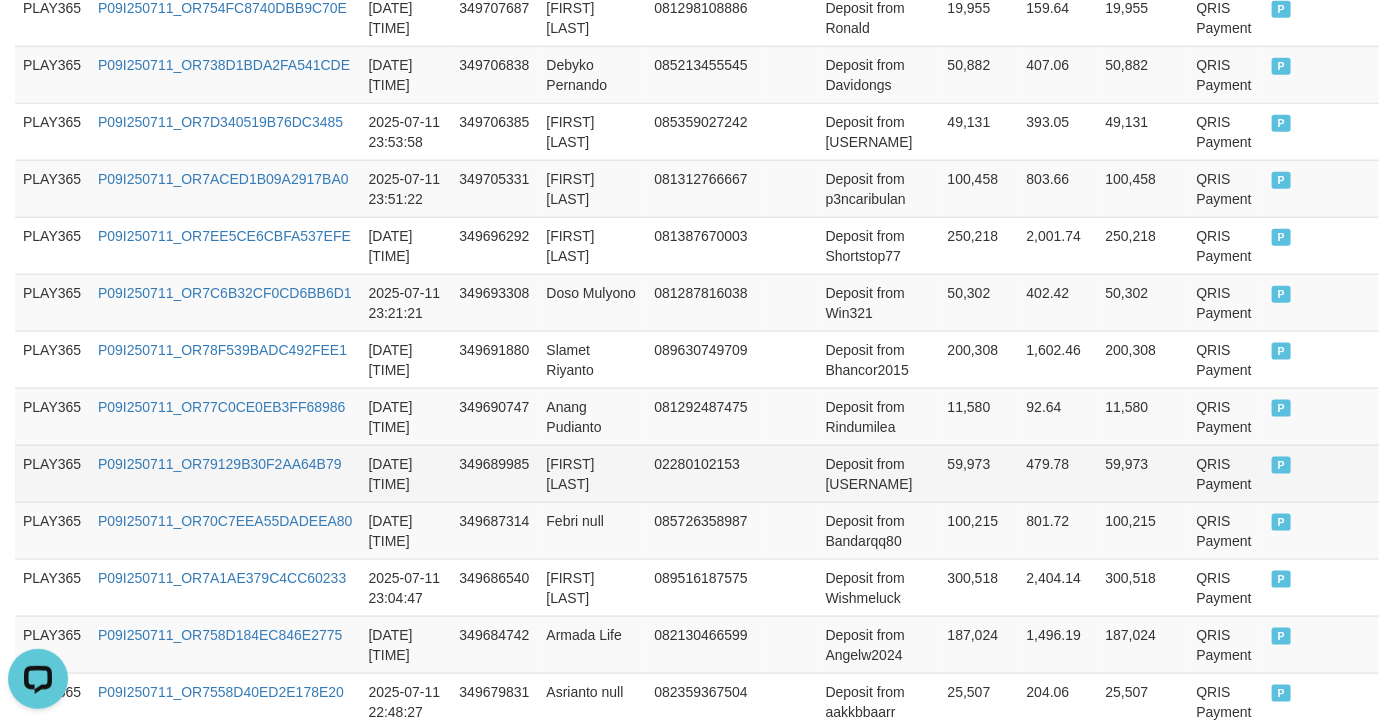 scroll, scrollTop: 333, scrollLeft: 0, axis: vertical 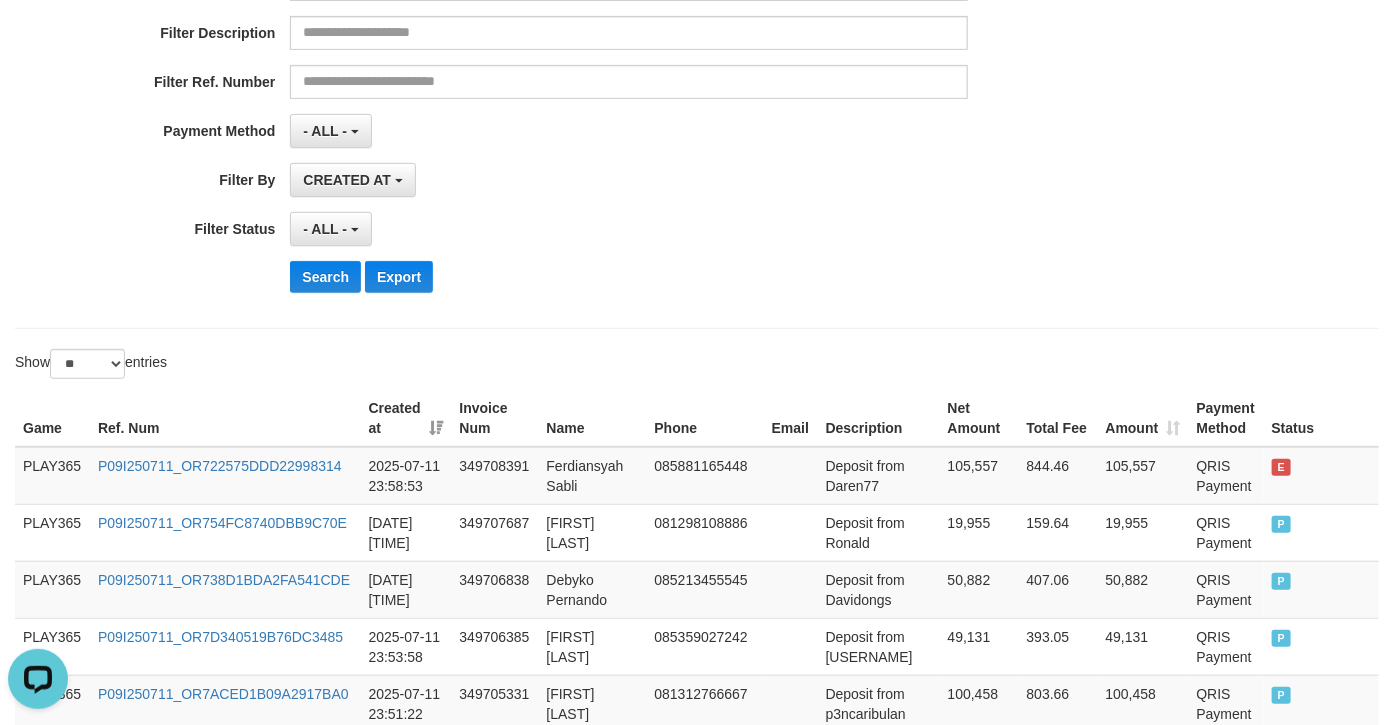 click on "- ALL -    SELECT ALL  - ALL -  SELECT STATUS
PENDING/UNPAID
PAID
CANCELED
EXPIRED" at bounding box center (629, 229) 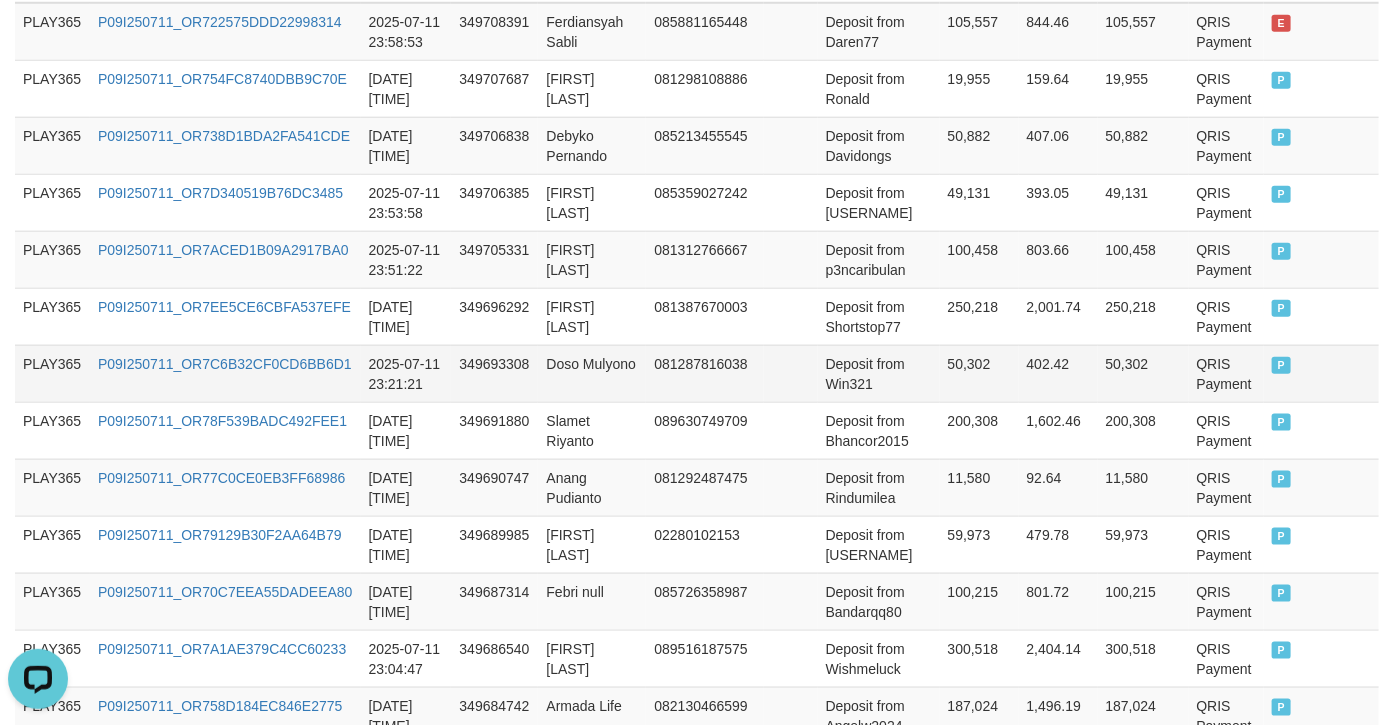 scroll, scrollTop: 333, scrollLeft: 0, axis: vertical 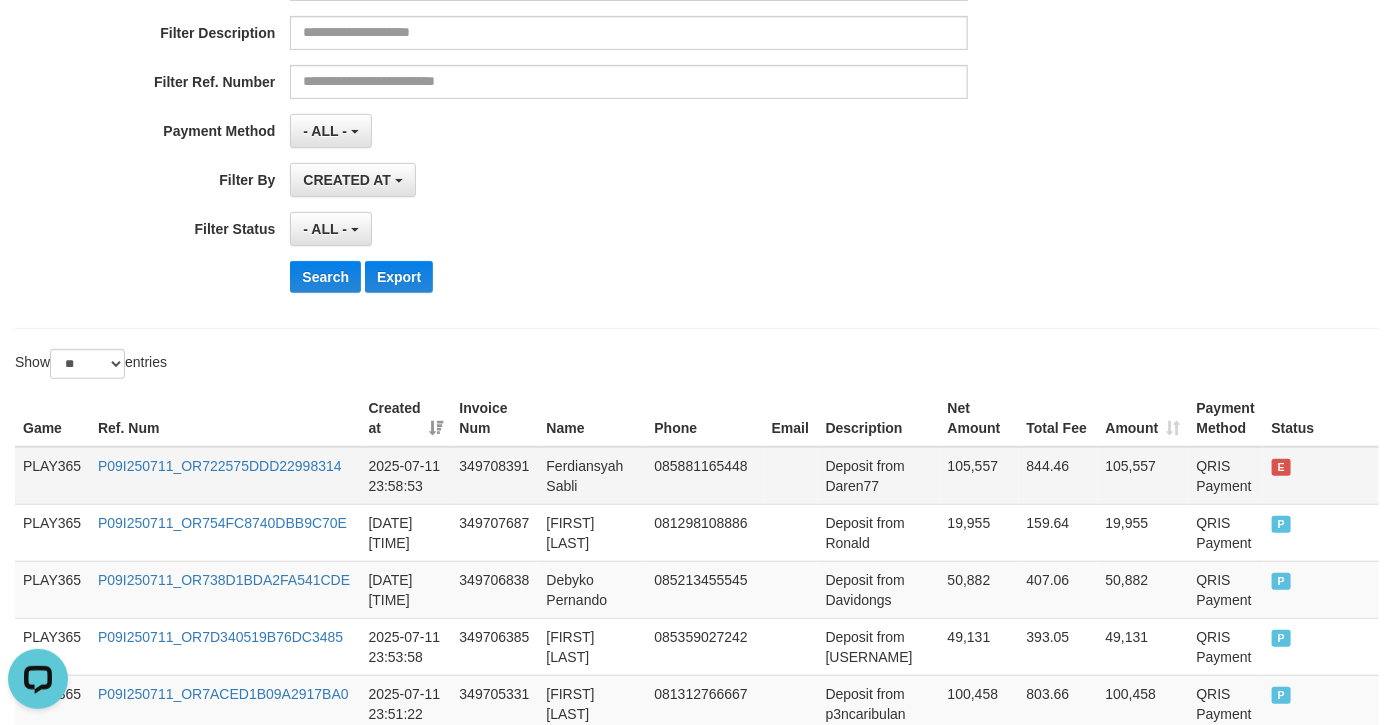 click on "E" at bounding box center (1321, 476) 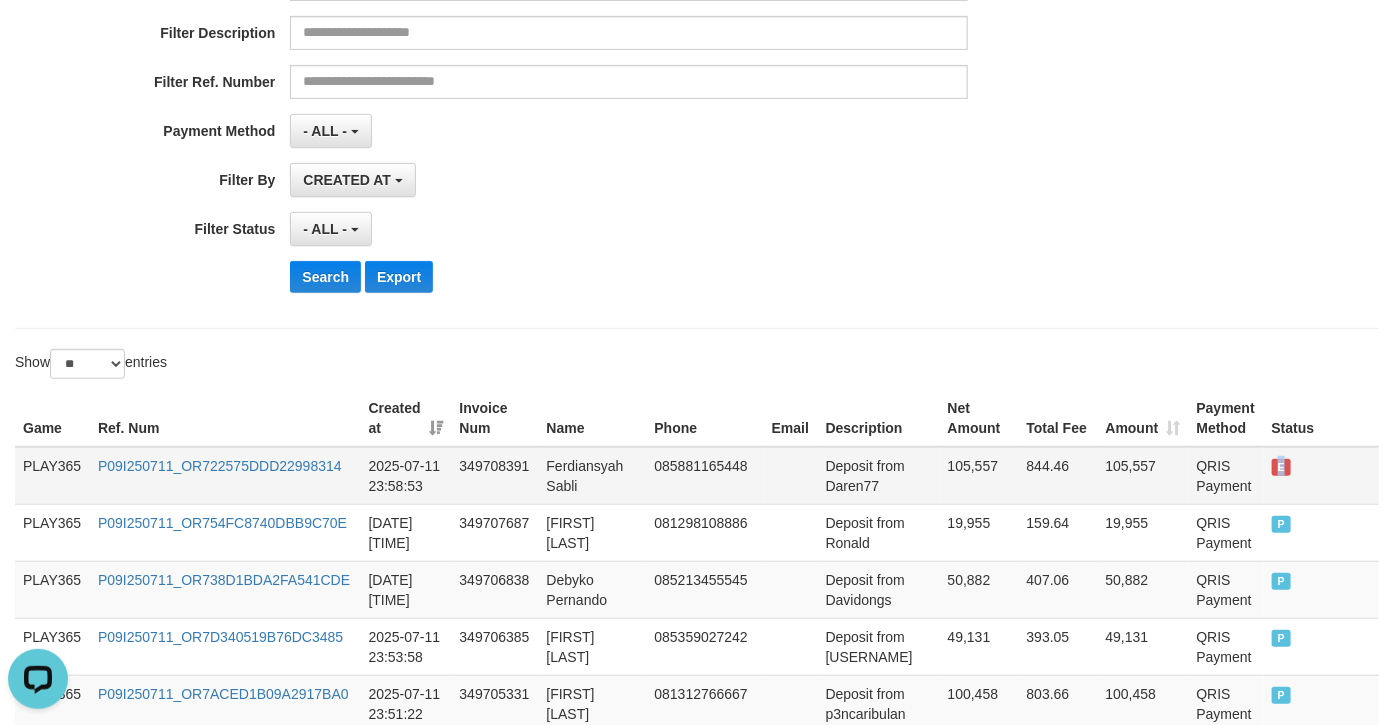click on "E" at bounding box center (1282, 467) 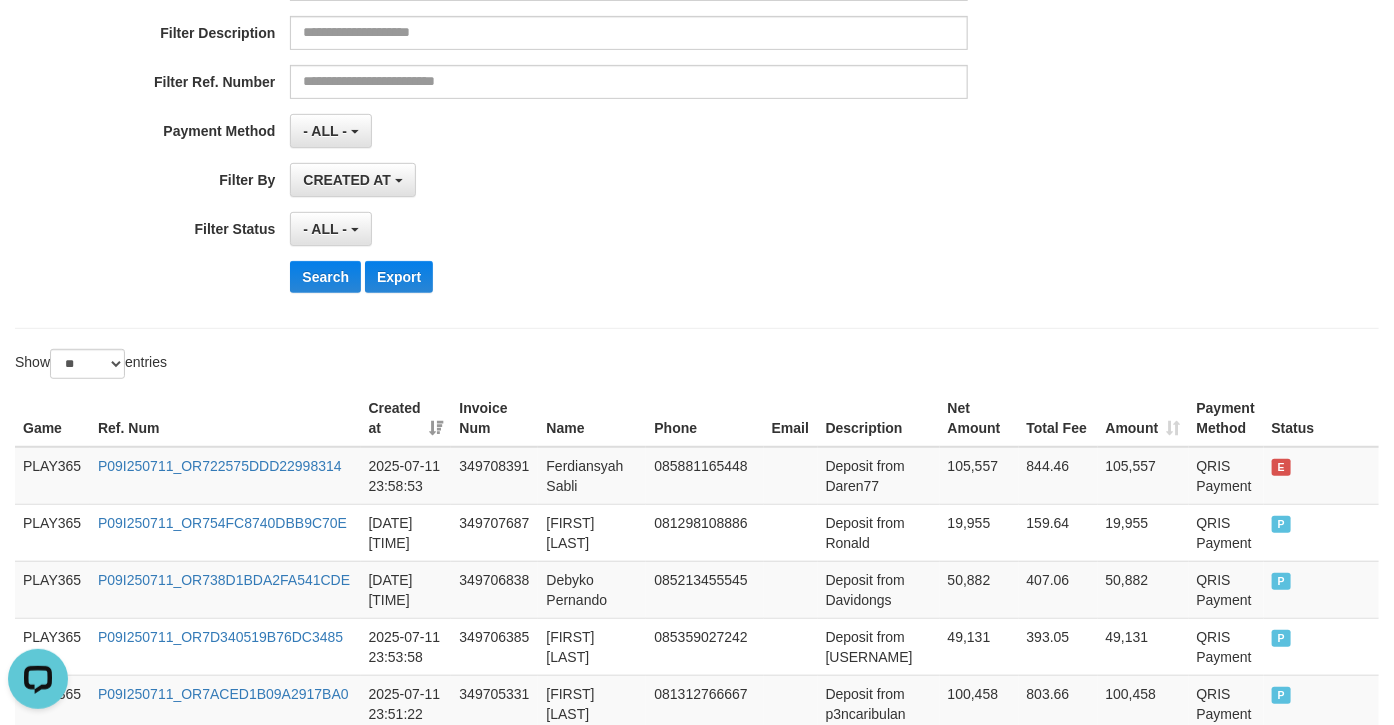 click on "**********" at bounding box center (697, 64) 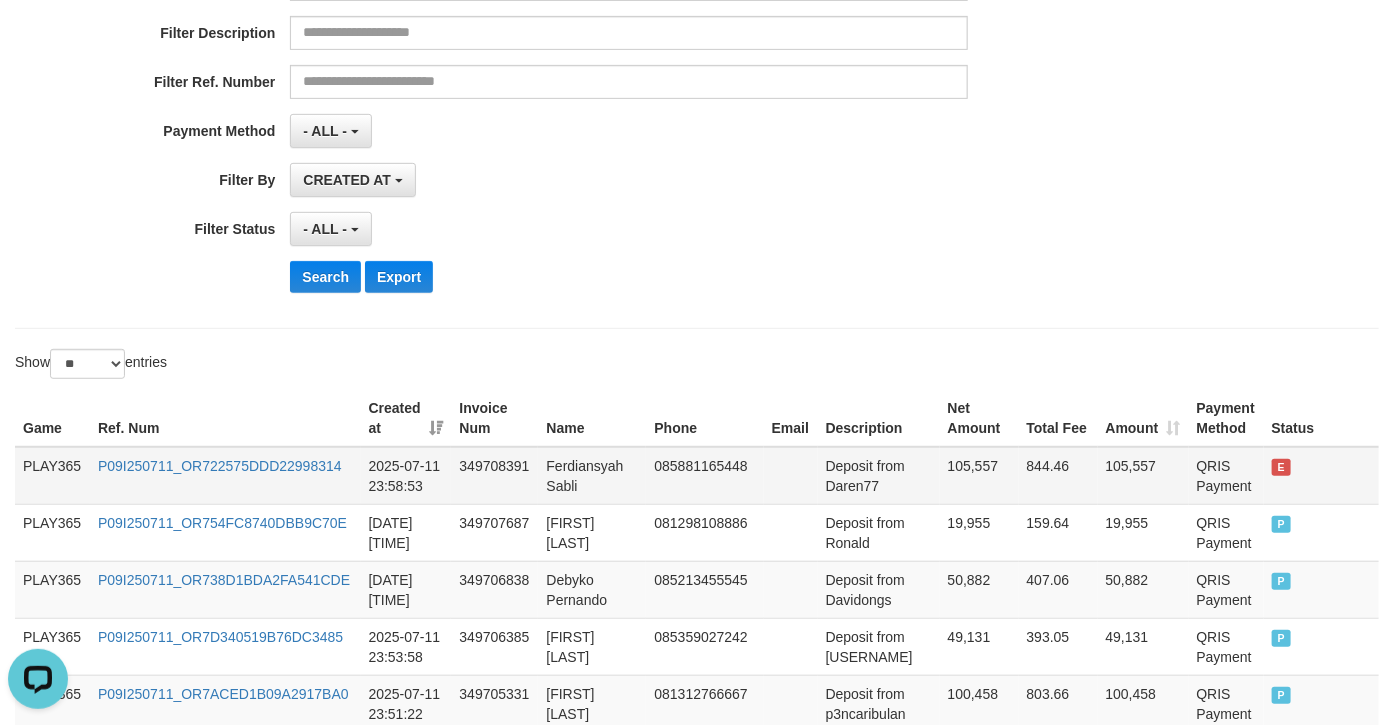click on "PLAY365" at bounding box center (52, 476) 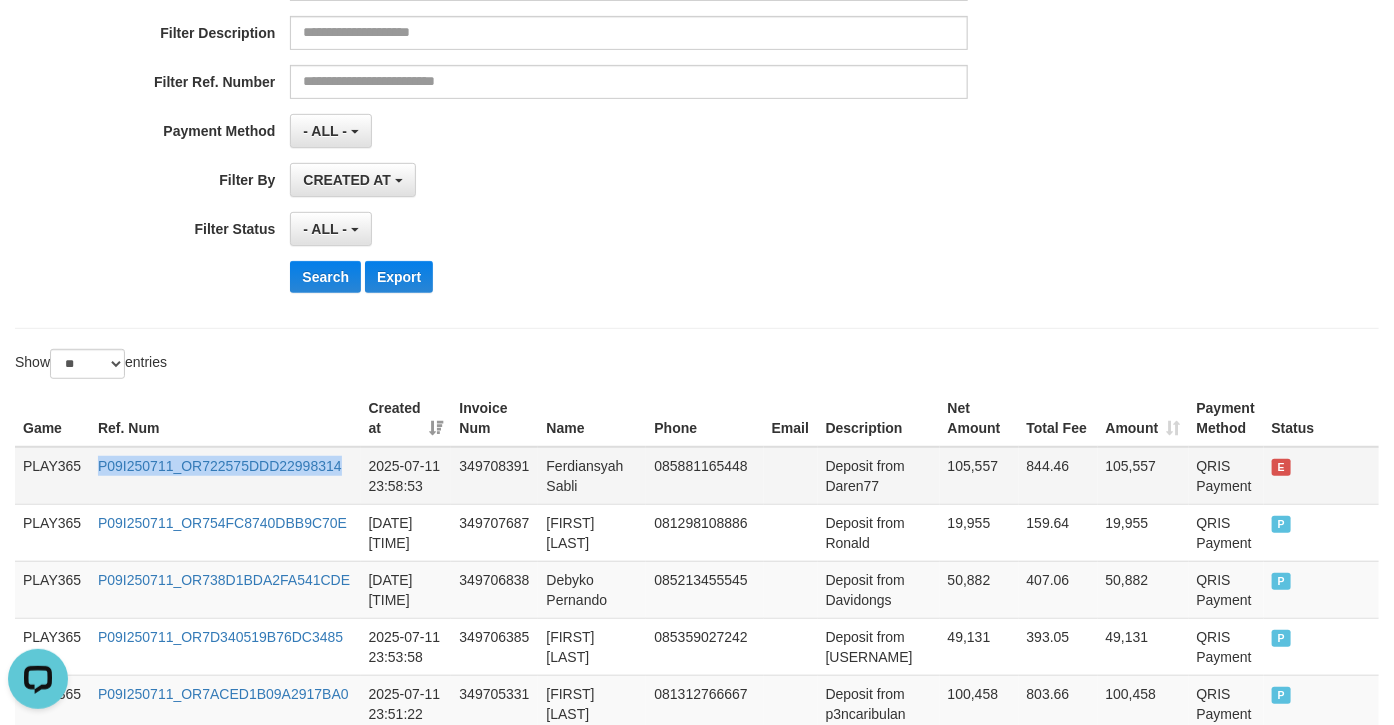 drag, startPoint x: 94, startPoint y: 463, endPoint x: 341, endPoint y: 456, distance: 247.09917 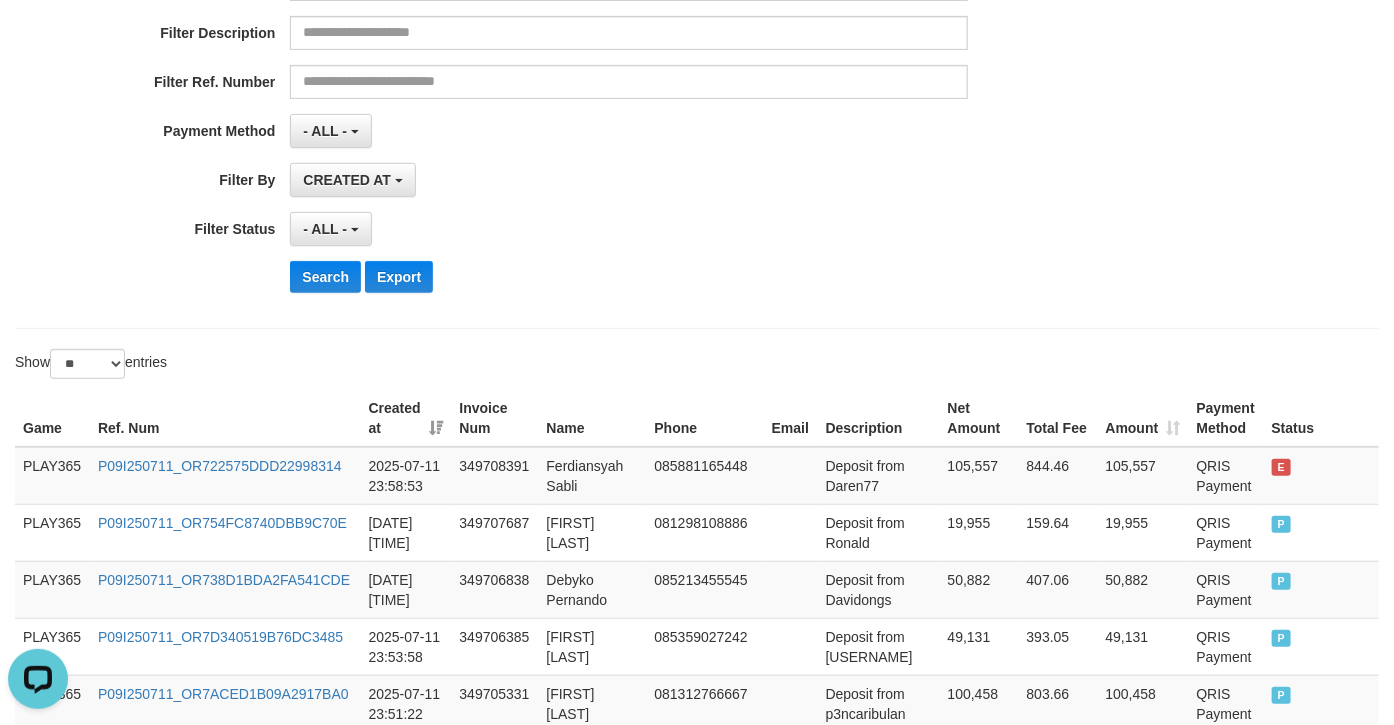 click on "**********" at bounding box center (581, 64) 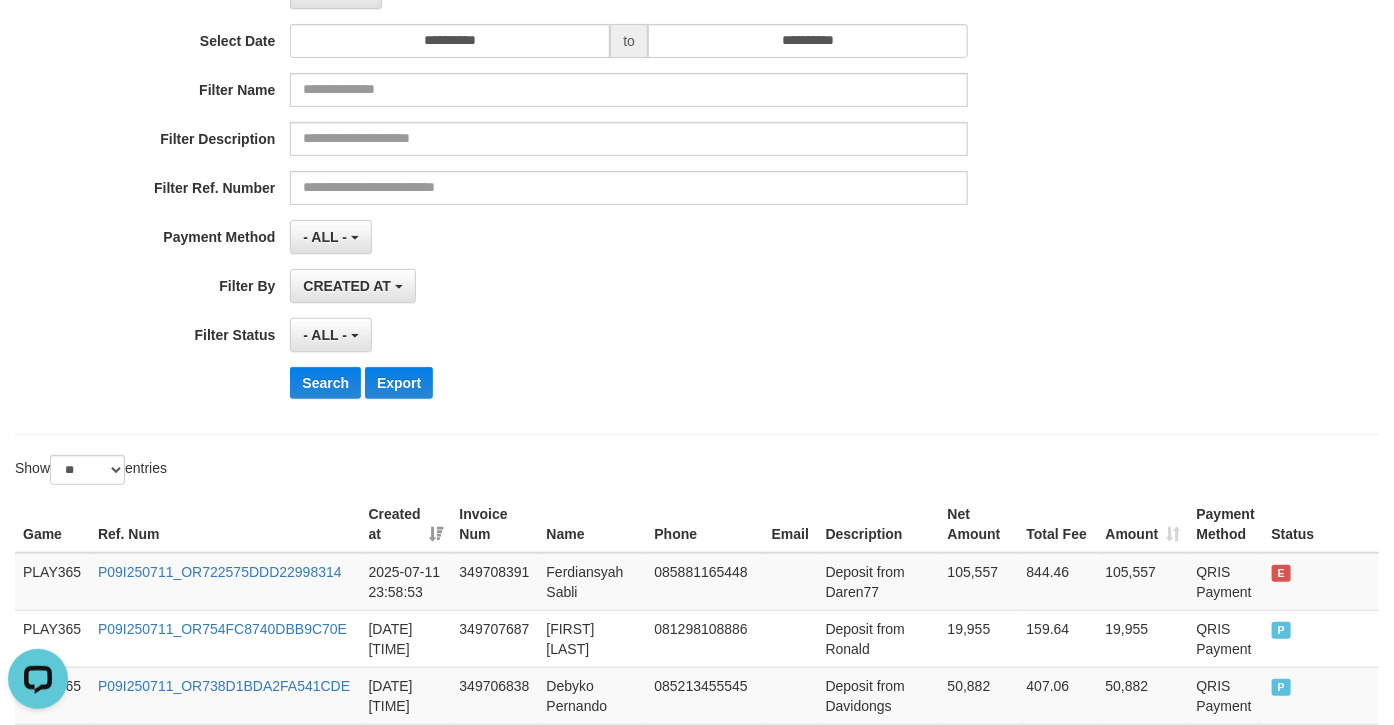 scroll, scrollTop: 111, scrollLeft: 0, axis: vertical 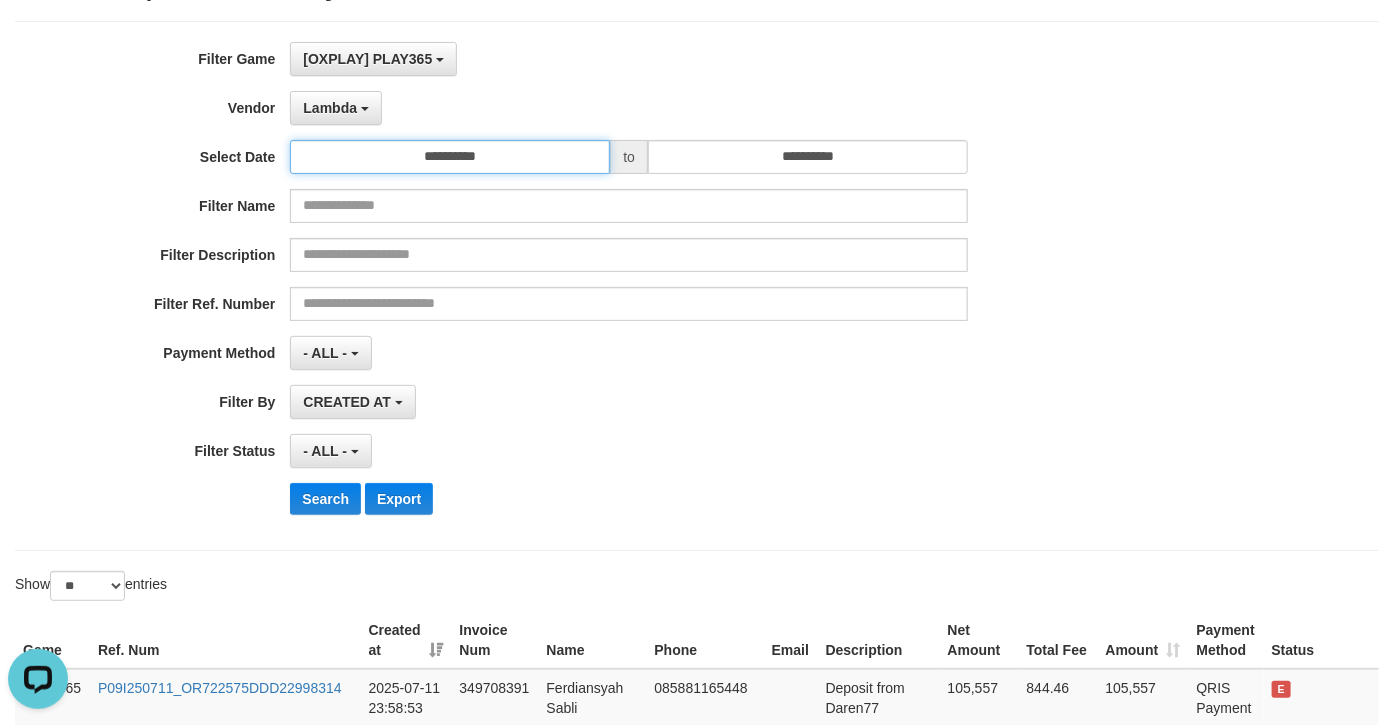 drag, startPoint x: 458, startPoint y: 158, endPoint x: 474, endPoint y: 165, distance: 17.464249 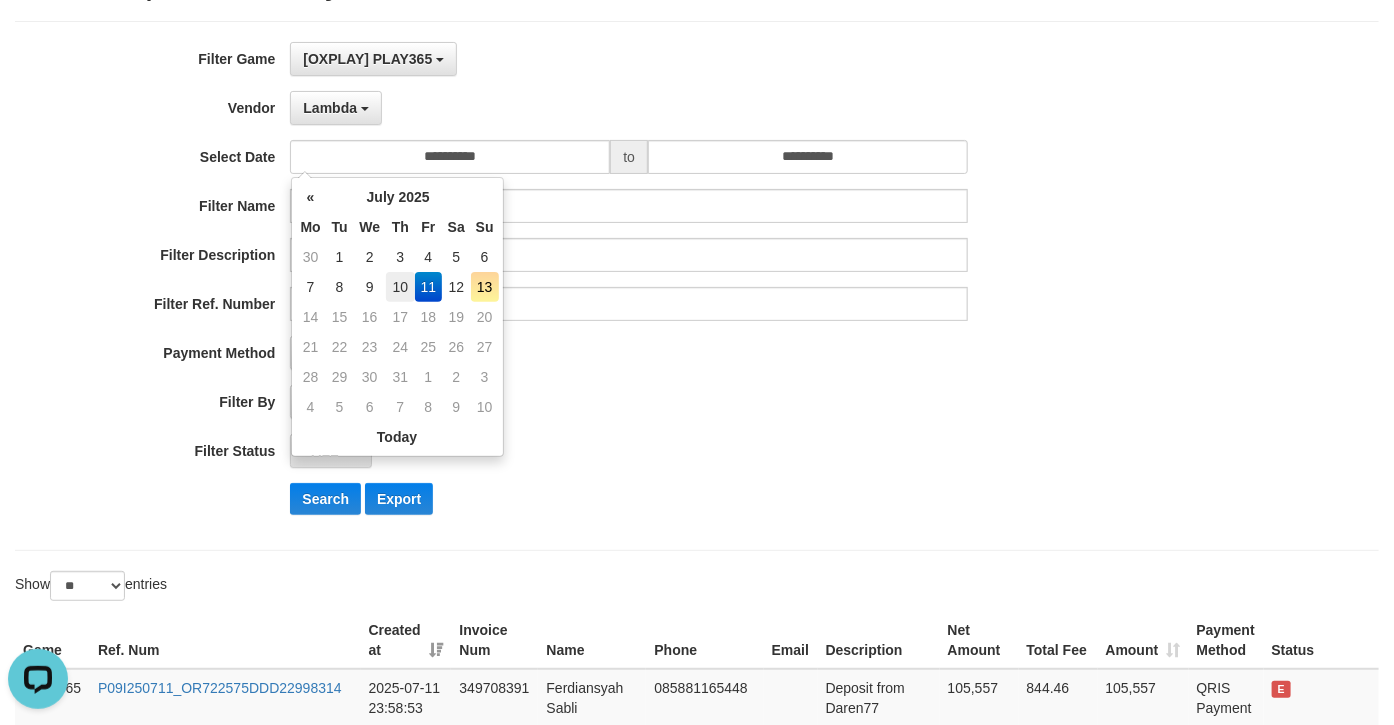click on "10" at bounding box center (400, 287) 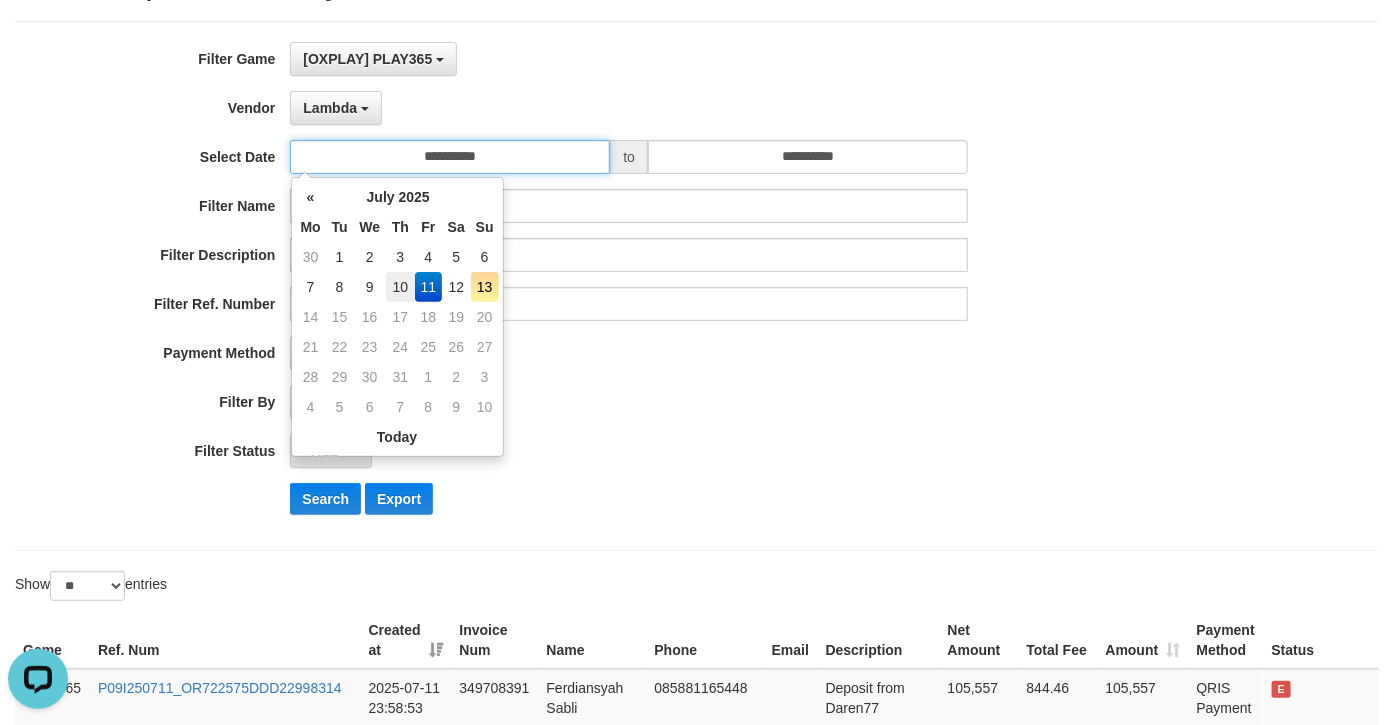 type on "**********" 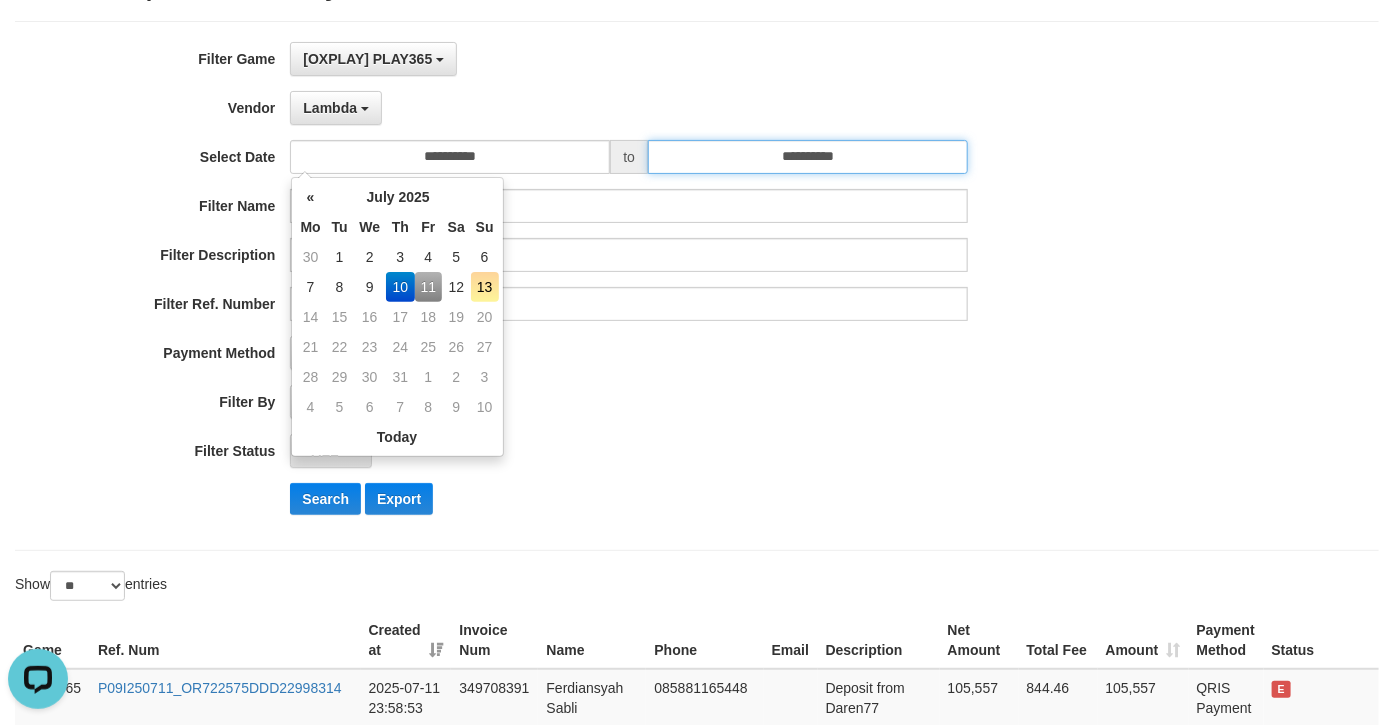 click on "**********" at bounding box center [808, 157] 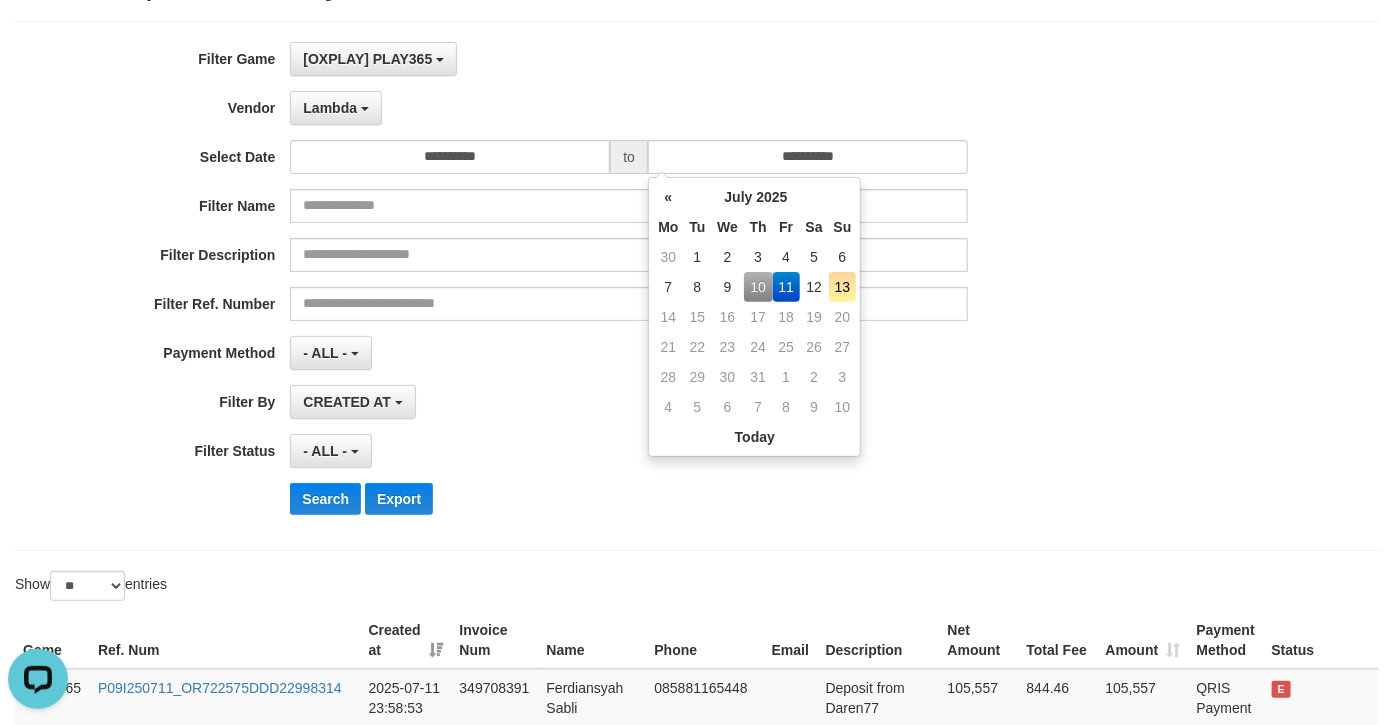 click on "10" at bounding box center (758, 287) 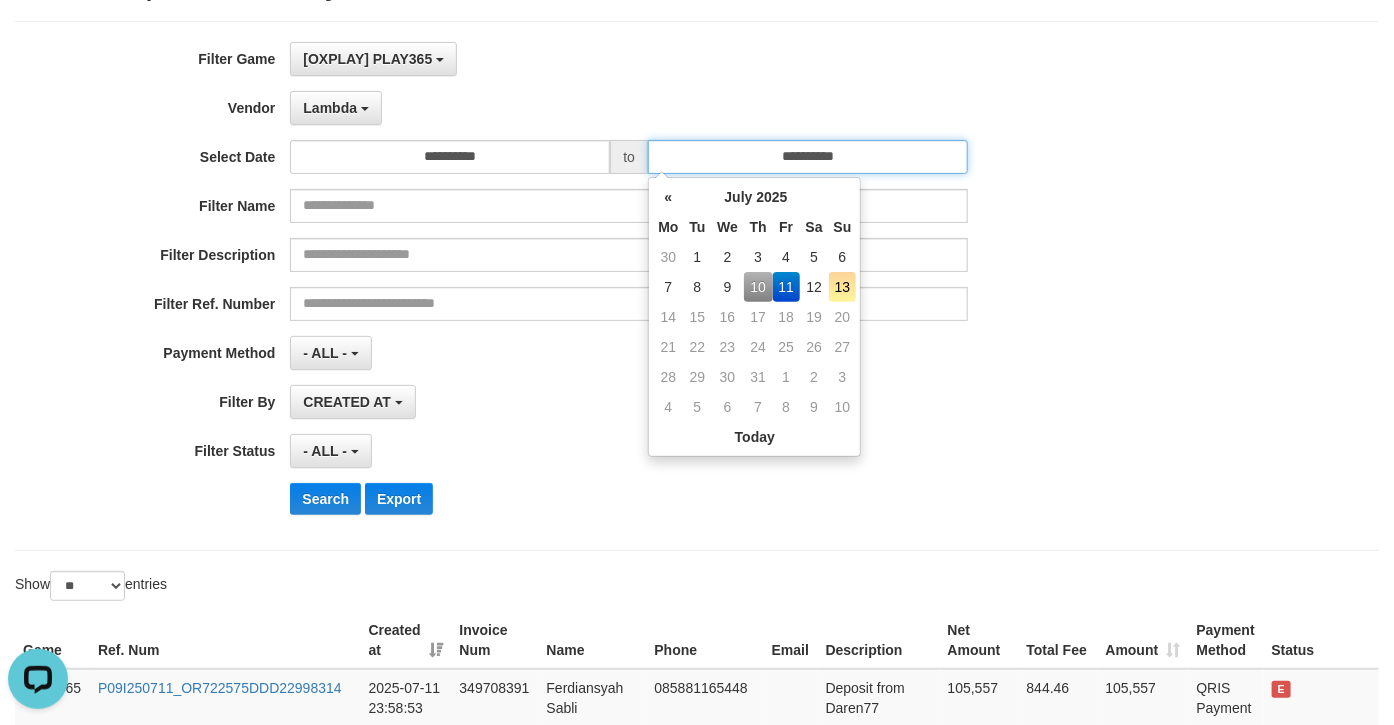 type on "**********" 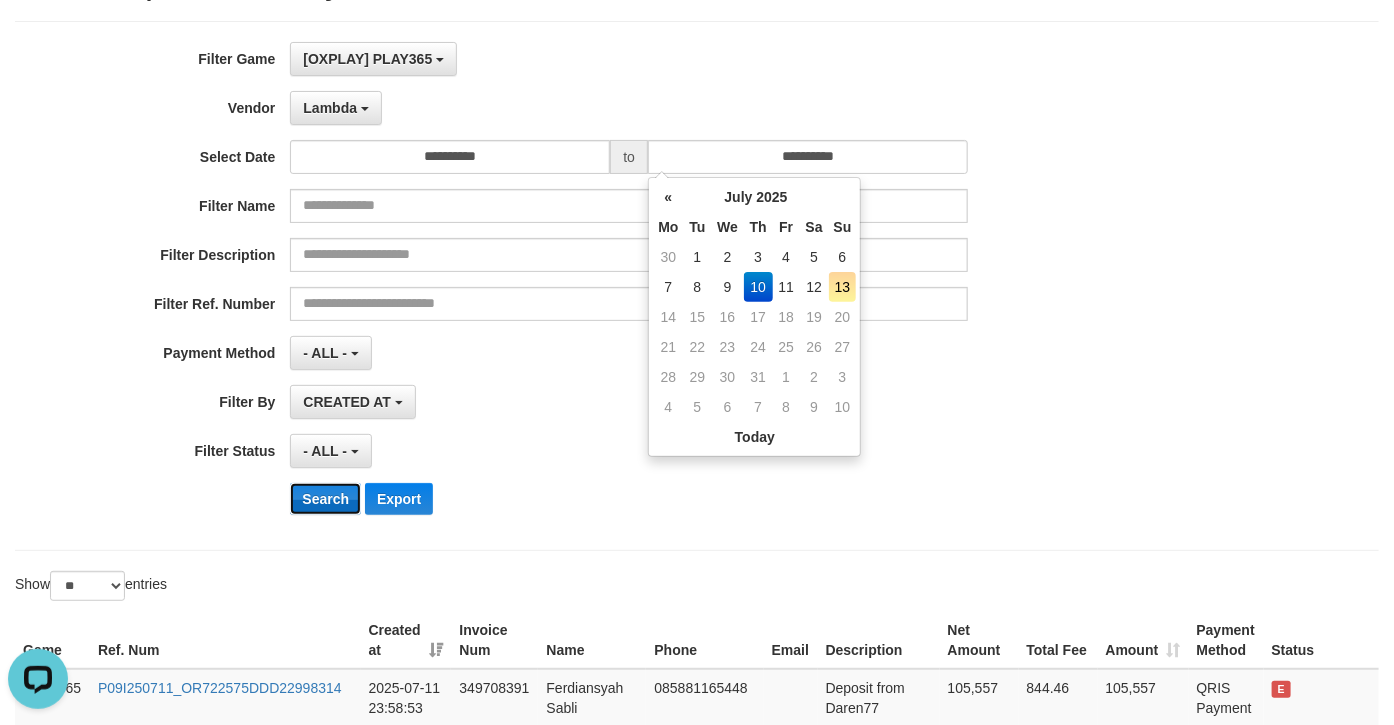 click on "Search" at bounding box center (325, 499) 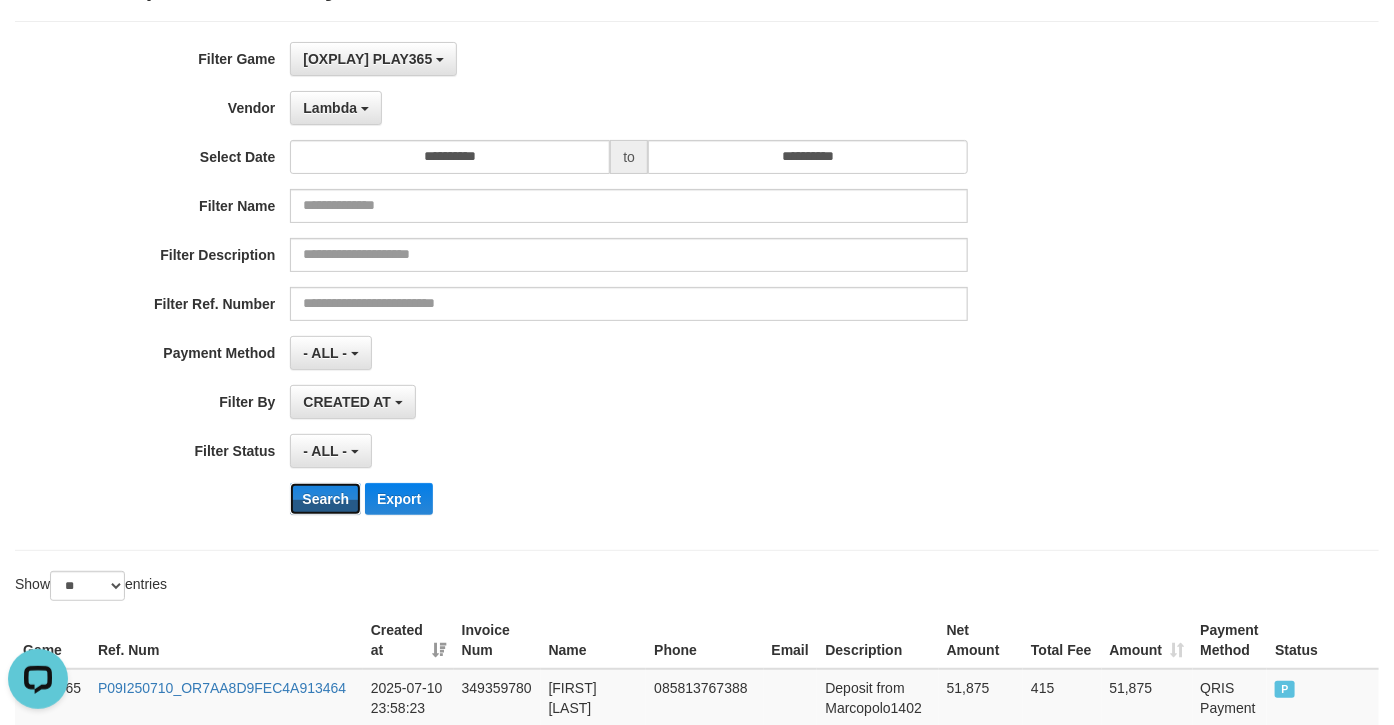 scroll, scrollTop: 666, scrollLeft: 0, axis: vertical 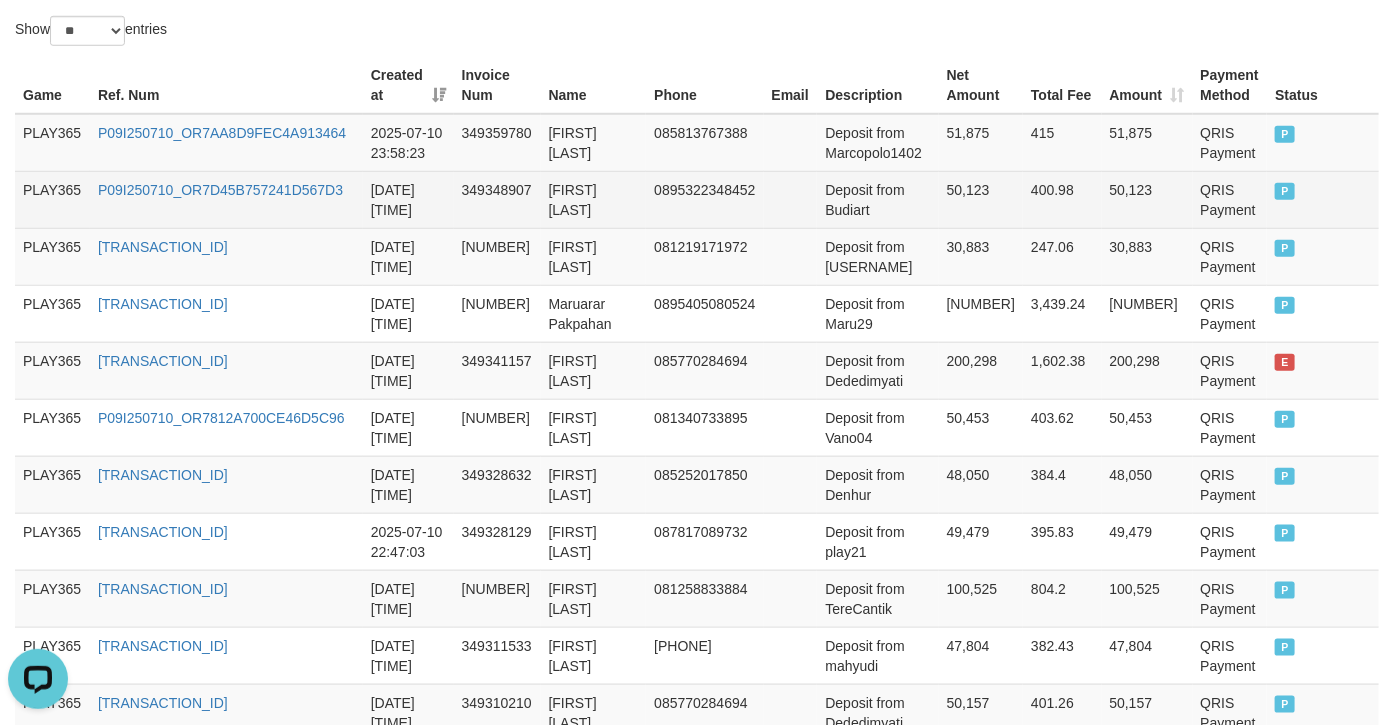 click on "Deposit from Budiart" at bounding box center [877, 199] 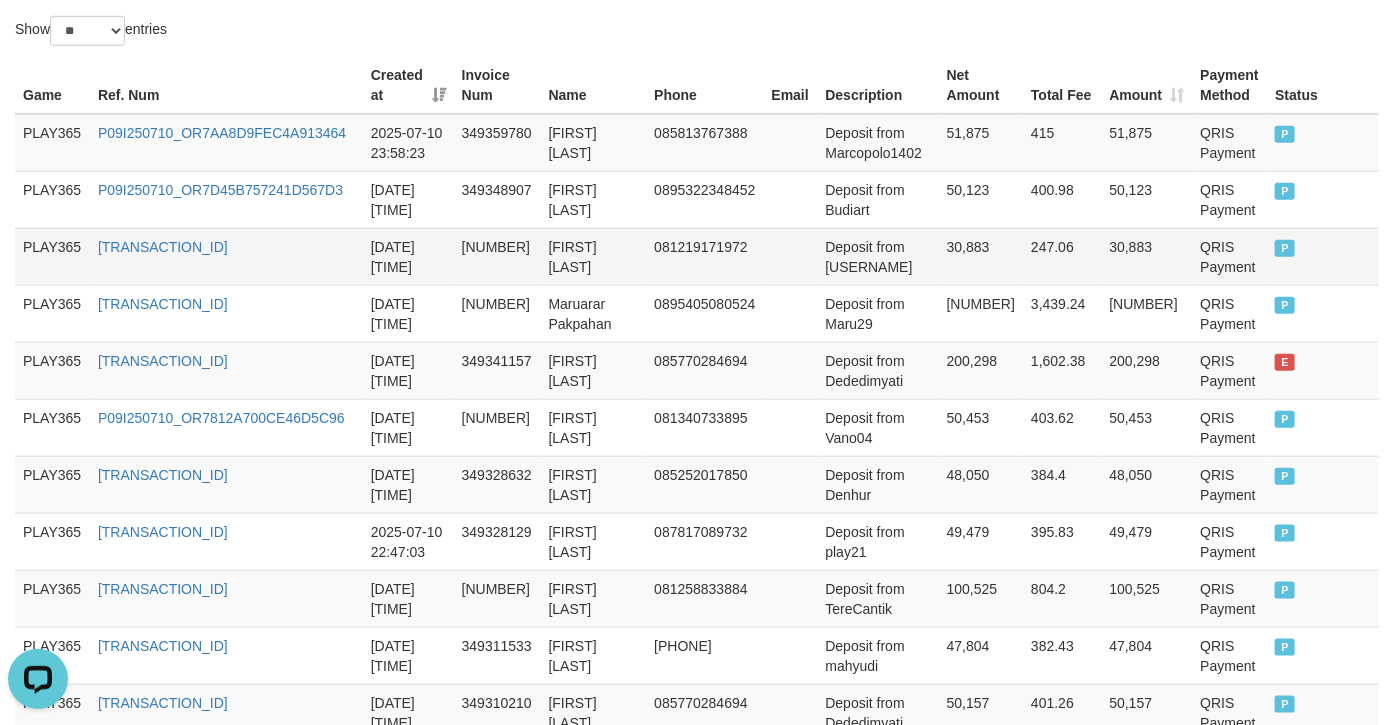 scroll, scrollTop: 0, scrollLeft: 0, axis: both 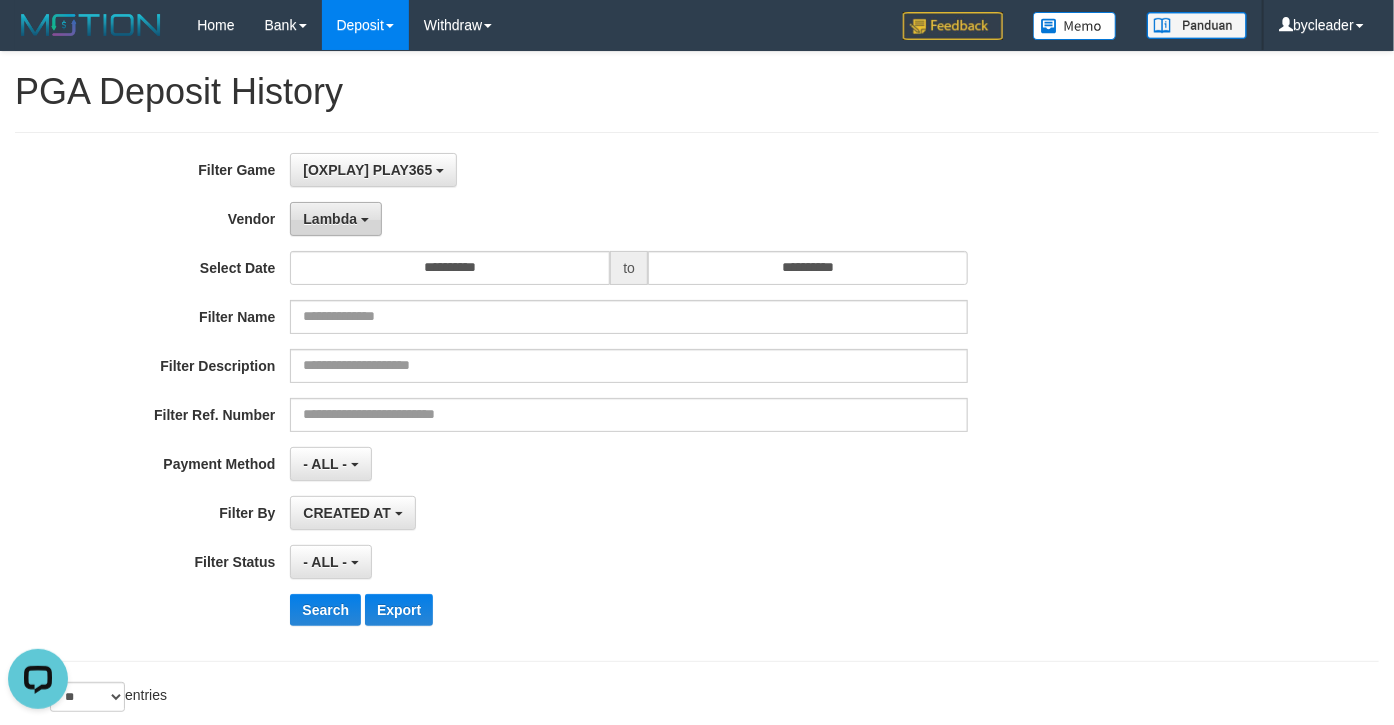 click on "Lambda" at bounding box center [336, 219] 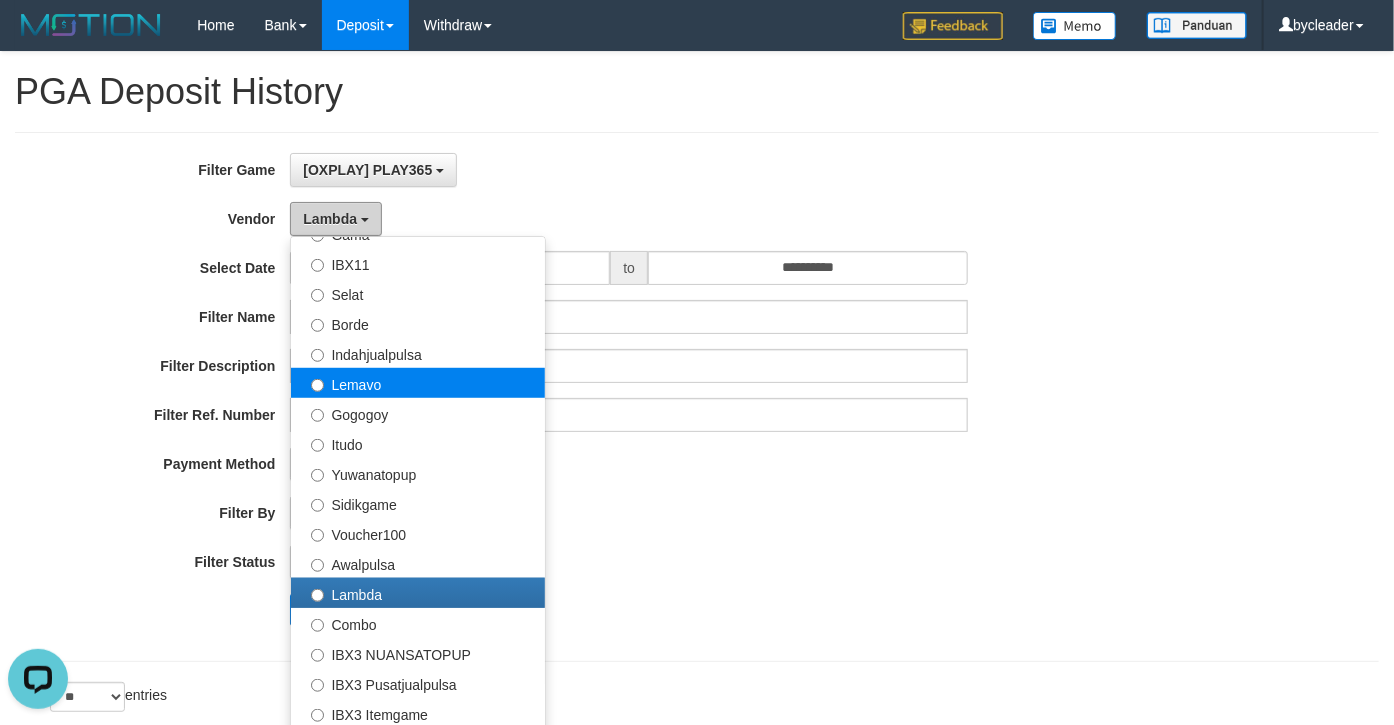 scroll, scrollTop: 462, scrollLeft: 0, axis: vertical 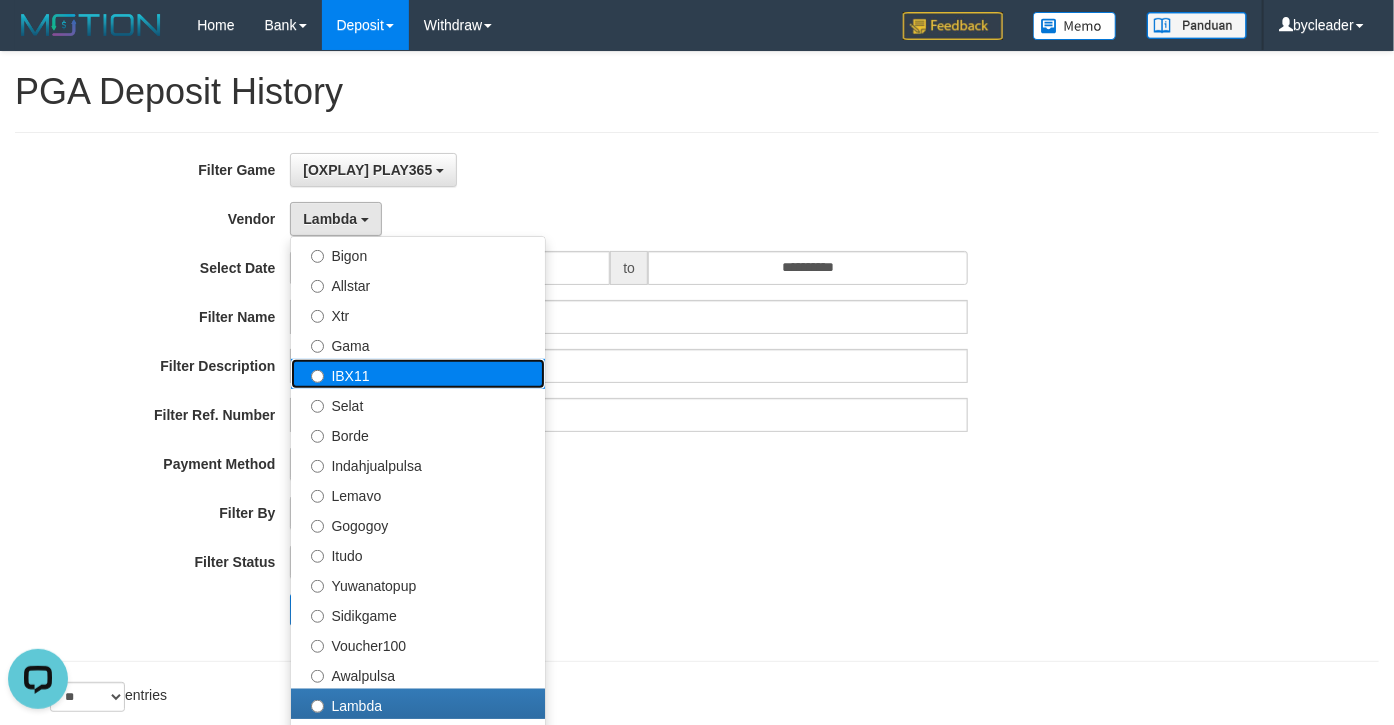 click on "IBX11" at bounding box center (418, 374) 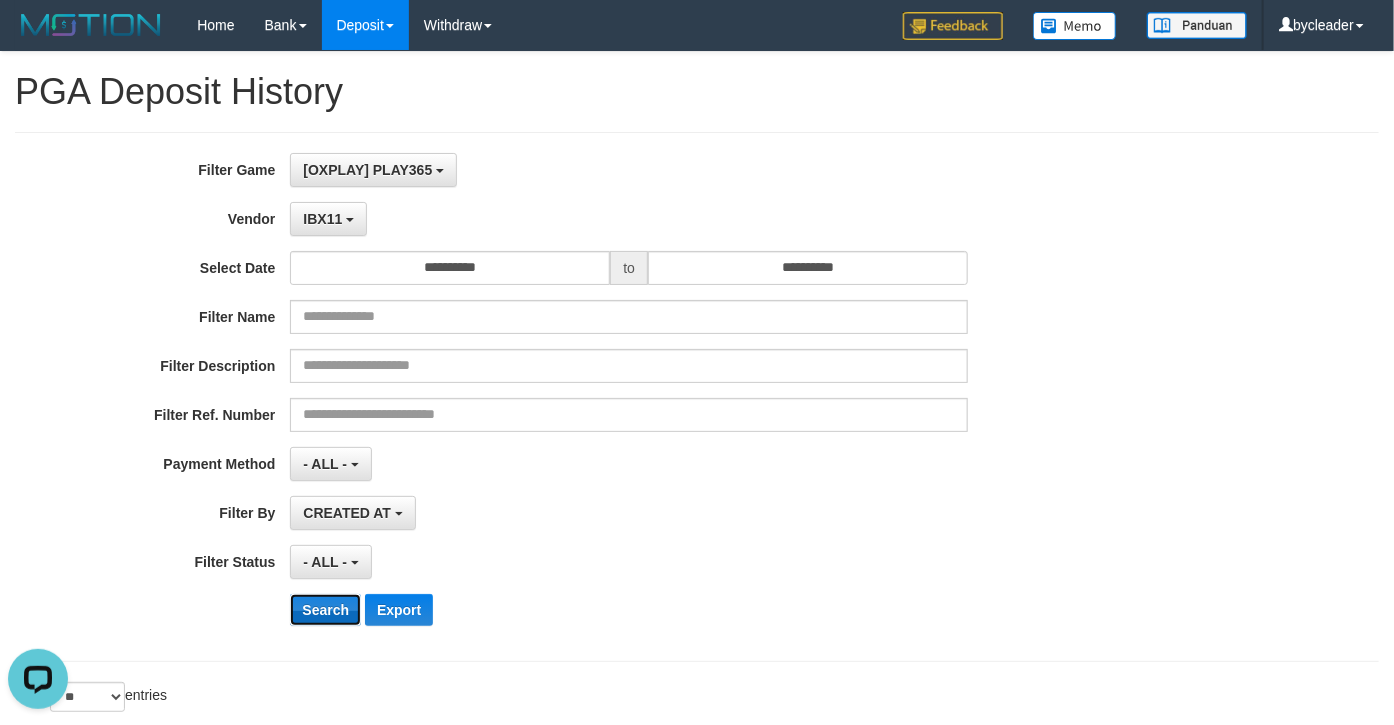 click on "Search" at bounding box center [325, 610] 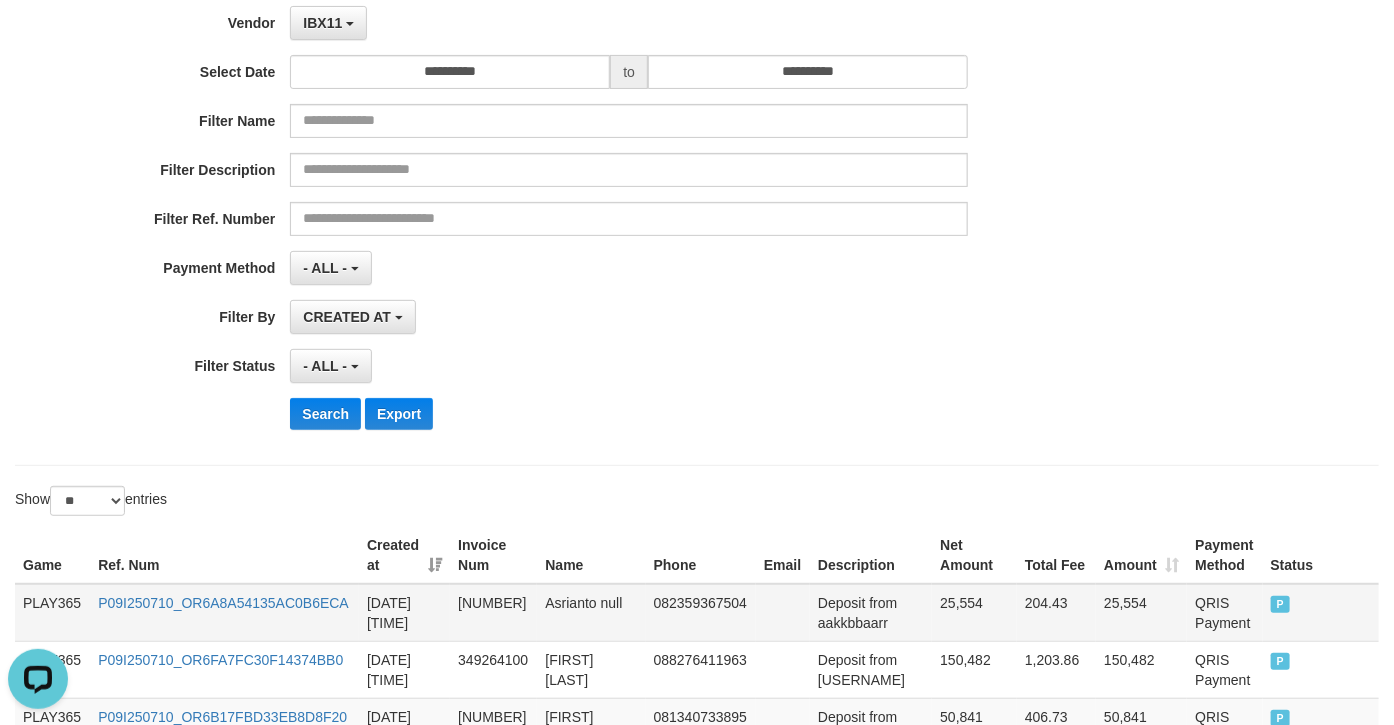 scroll, scrollTop: 0, scrollLeft: 0, axis: both 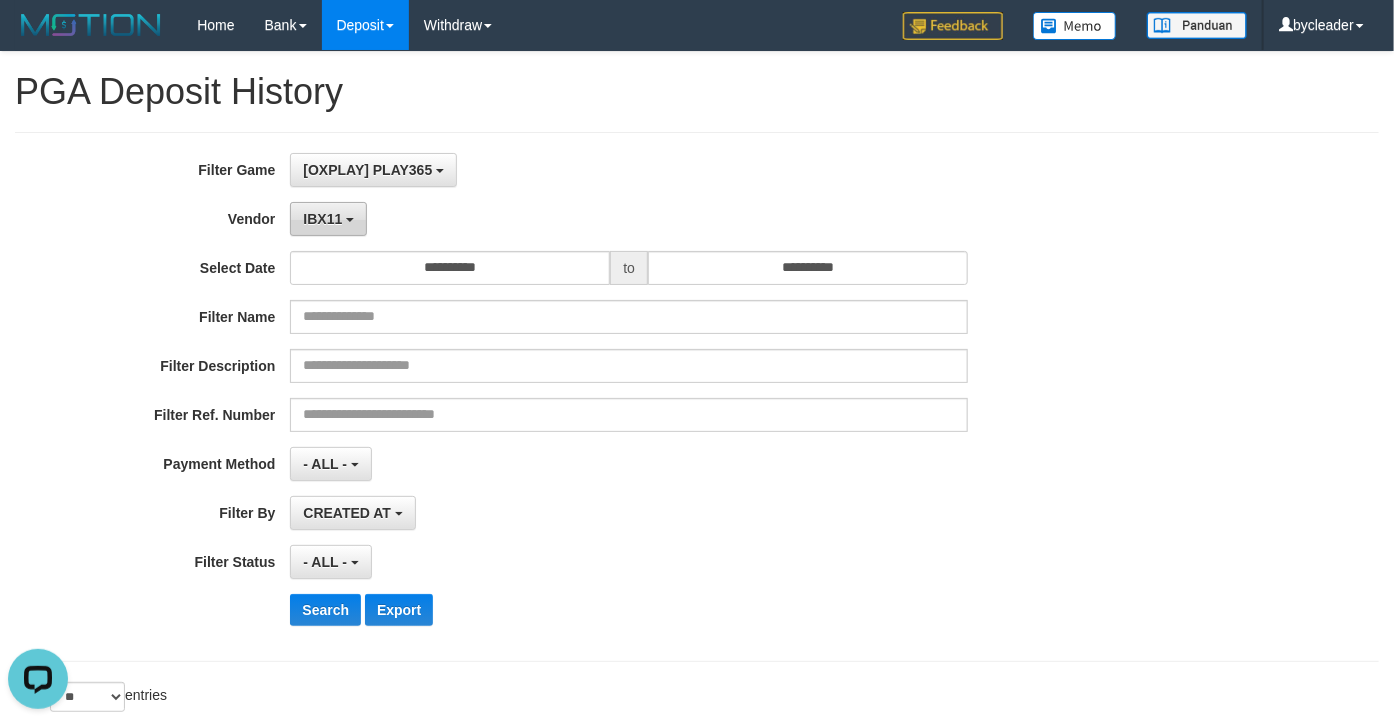 click on "IBX11" at bounding box center (328, 219) 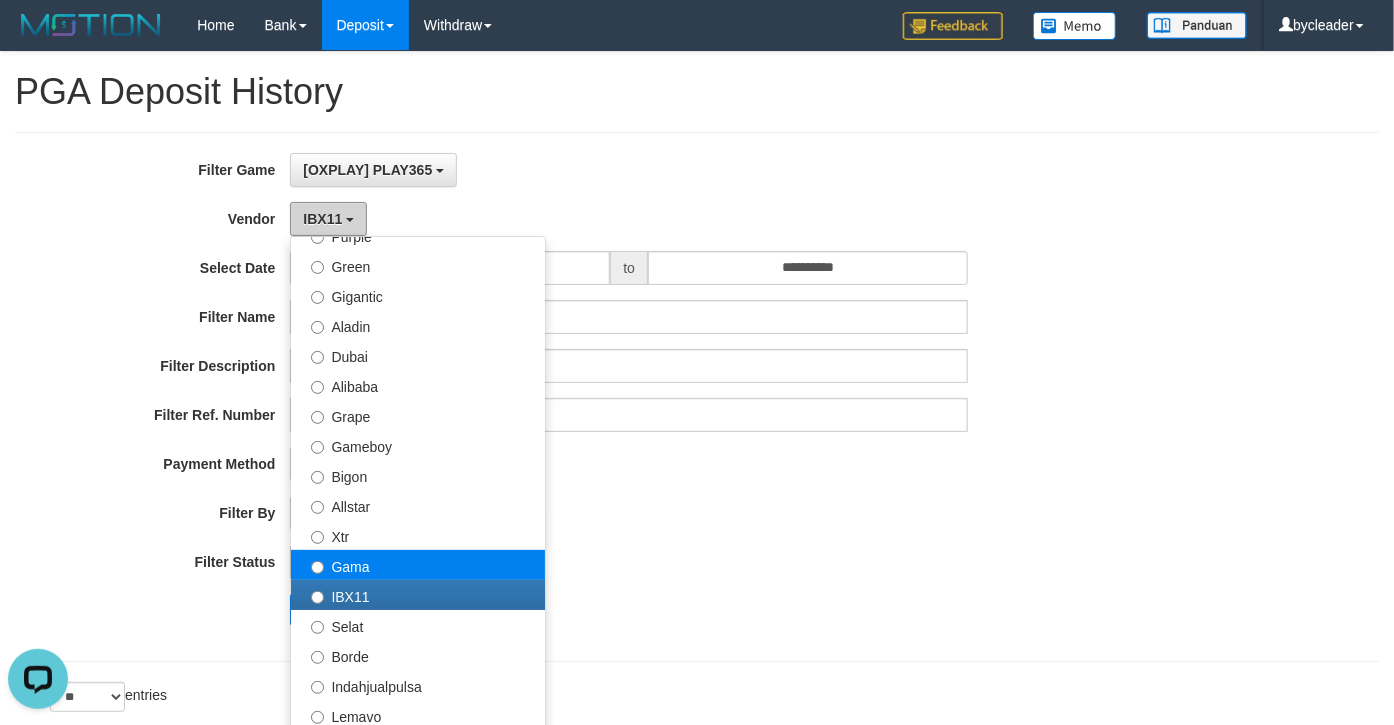 scroll, scrollTop: 240, scrollLeft: 0, axis: vertical 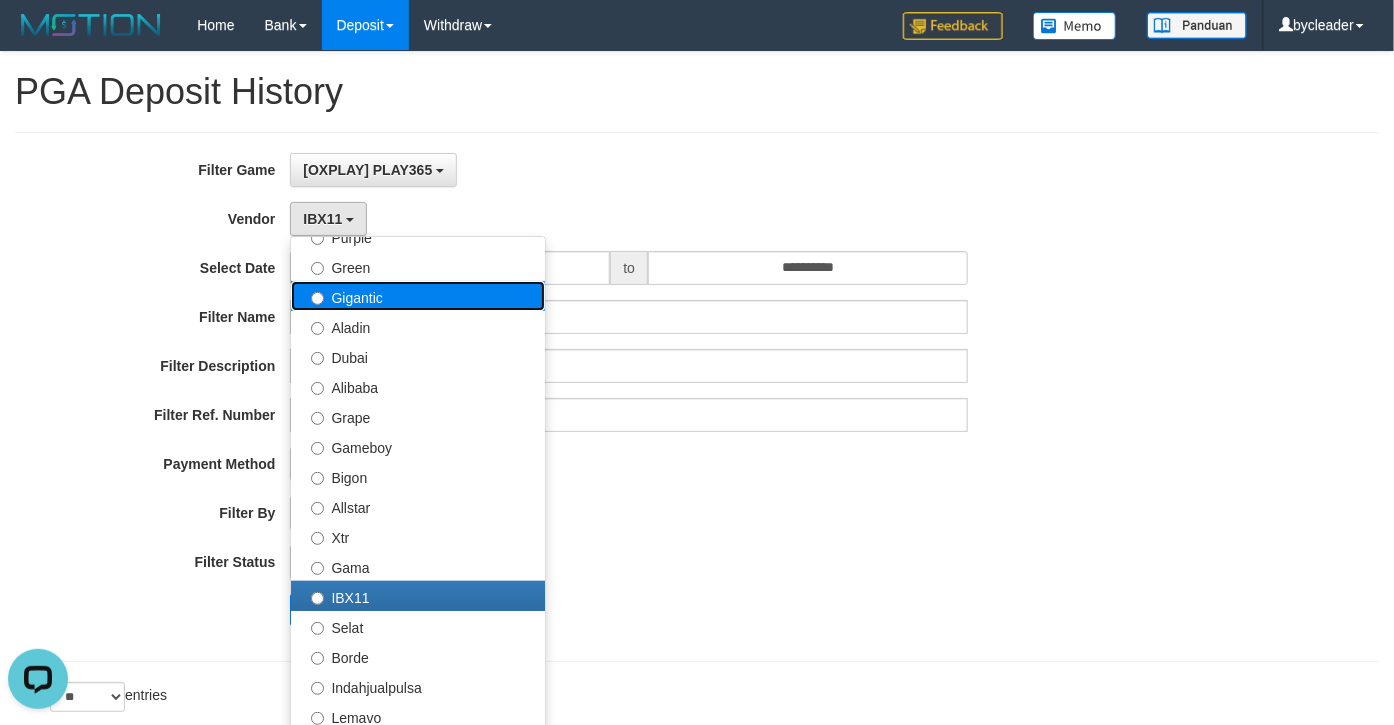 click on "Gigantic" at bounding box center (418, 296) 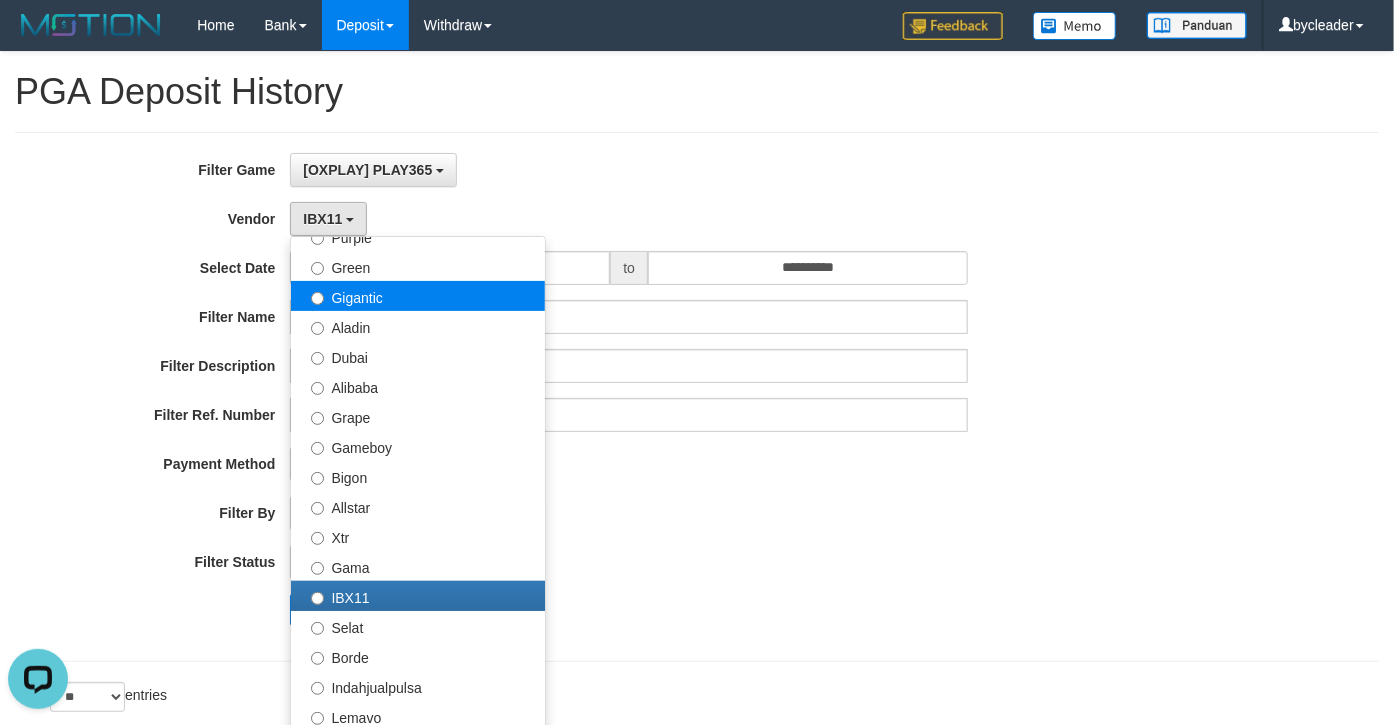 select on "**********" 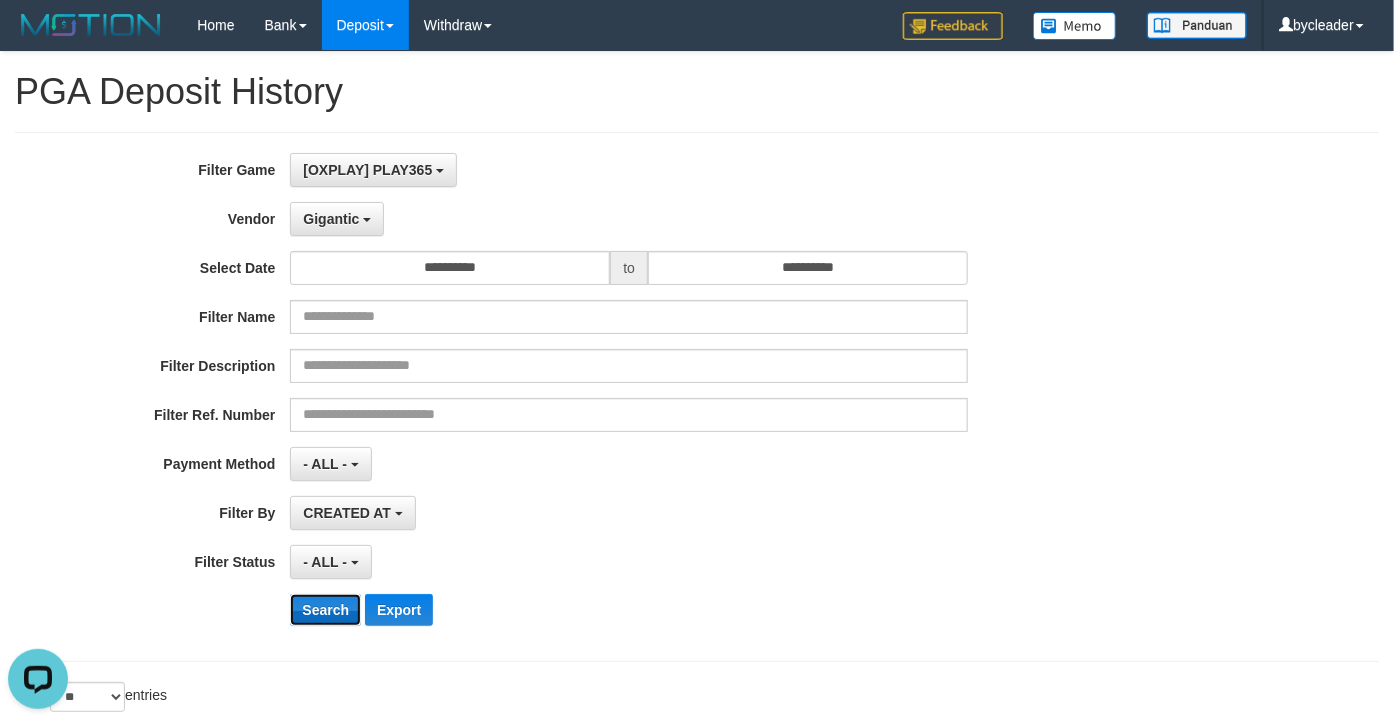click on "Search" at bounding box center (325, 610) 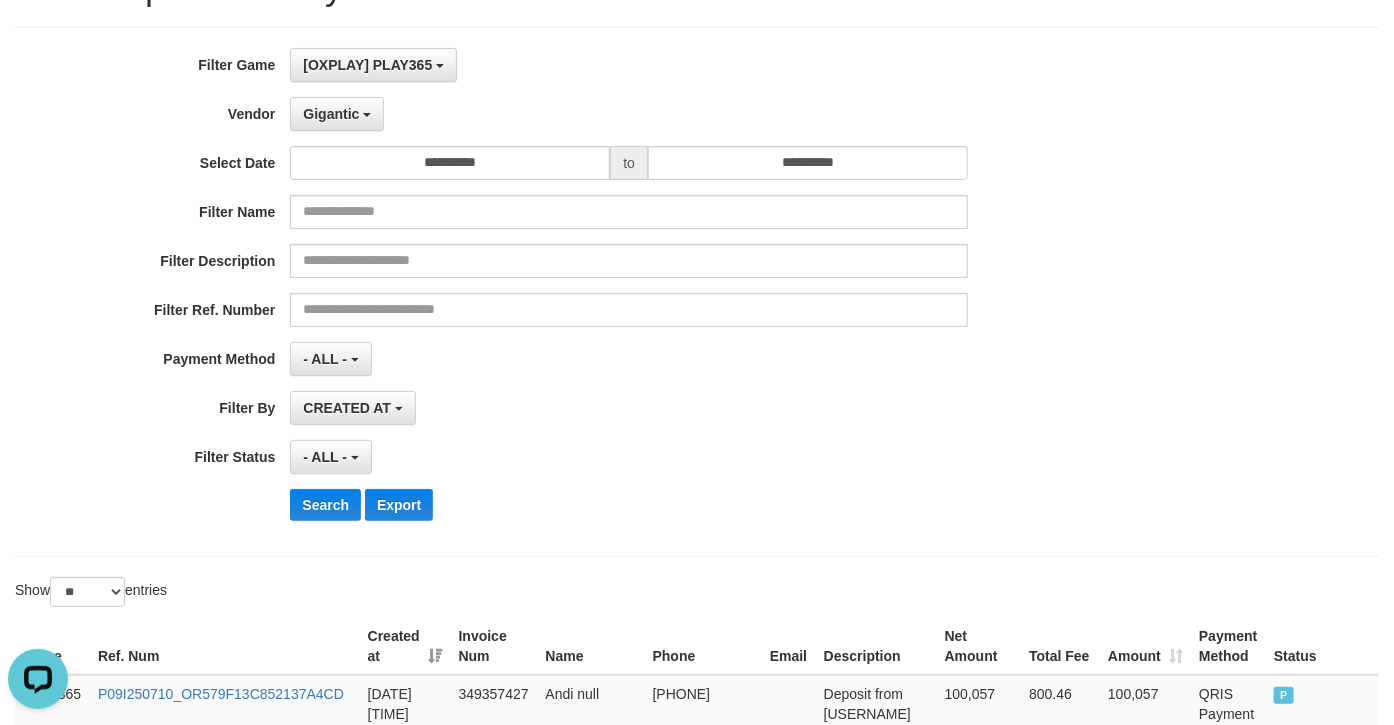 scroll, scrollTop: 222, scrollLeft: 0, axis: vertical 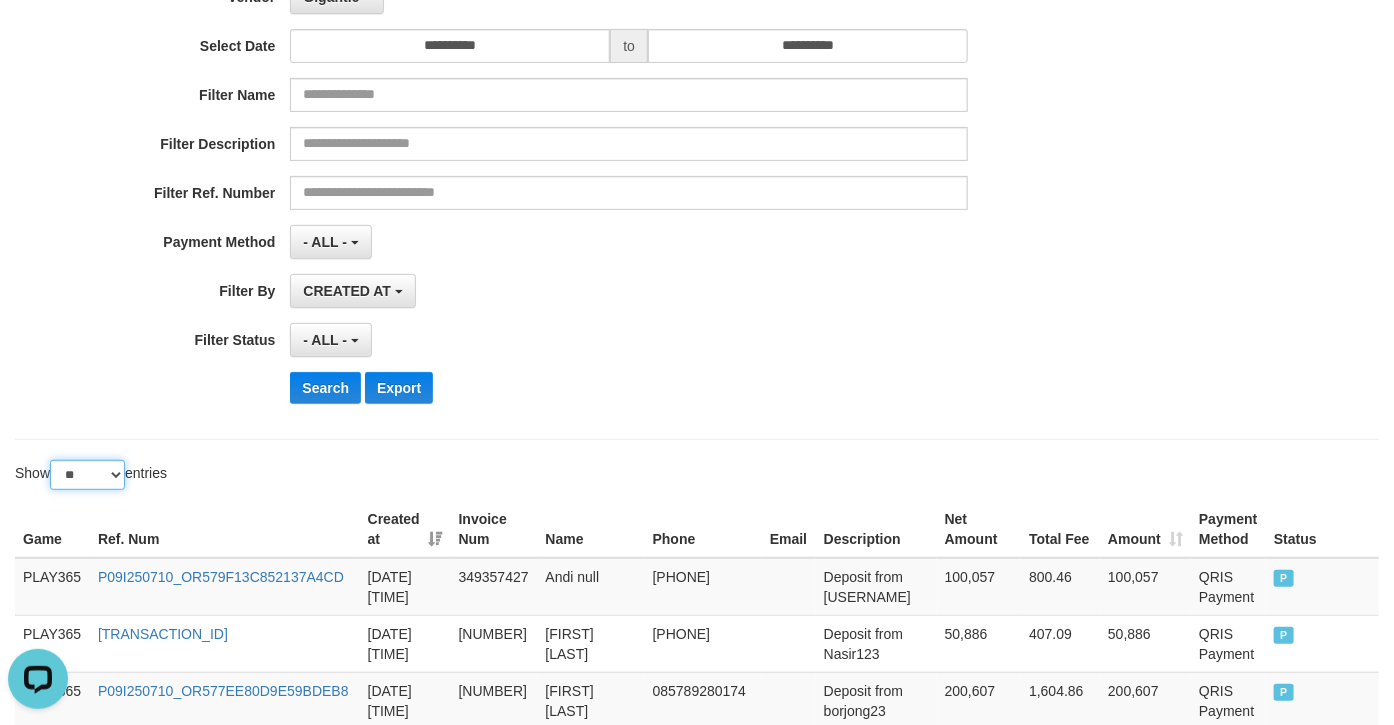 drag, startPoint x: 98, startPoint y: 485, endPoint x: 111, endPoint y: 537, distance: 53.600372 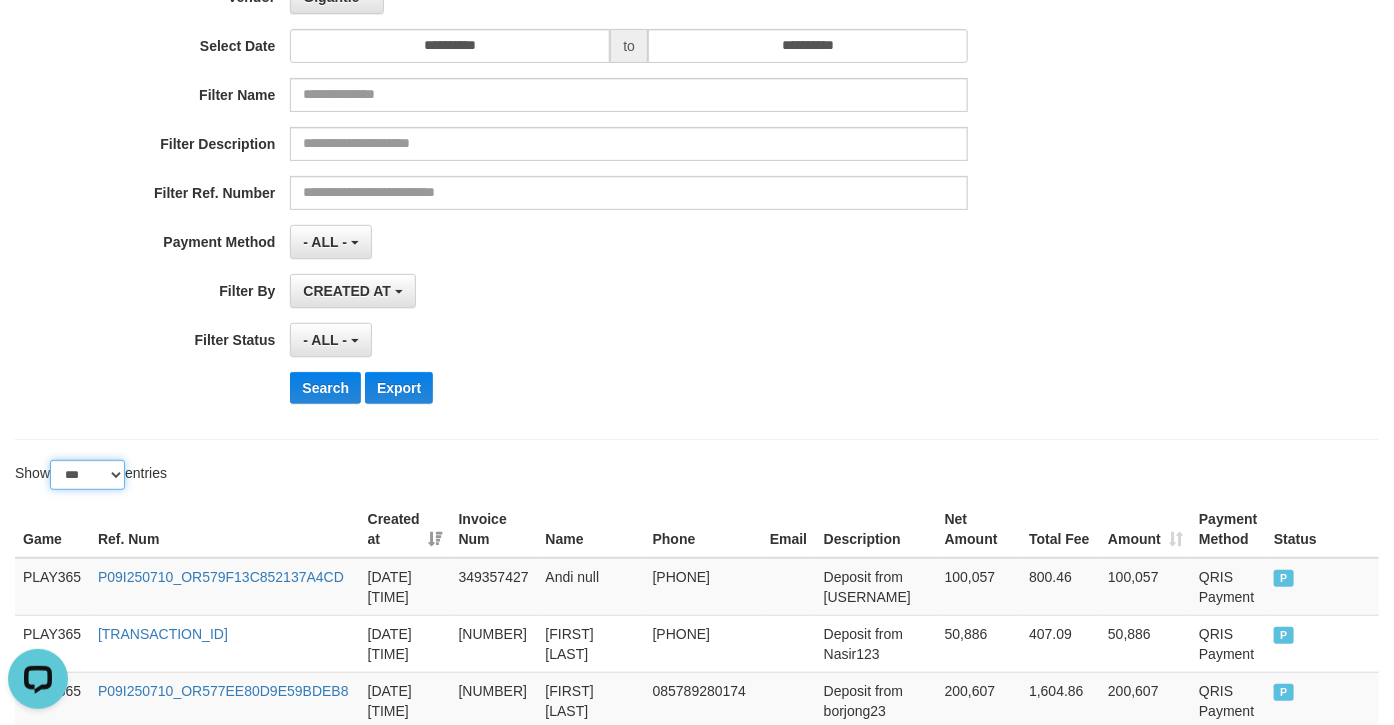 click on "** ** ** ***" at bounding box center (87, 475) 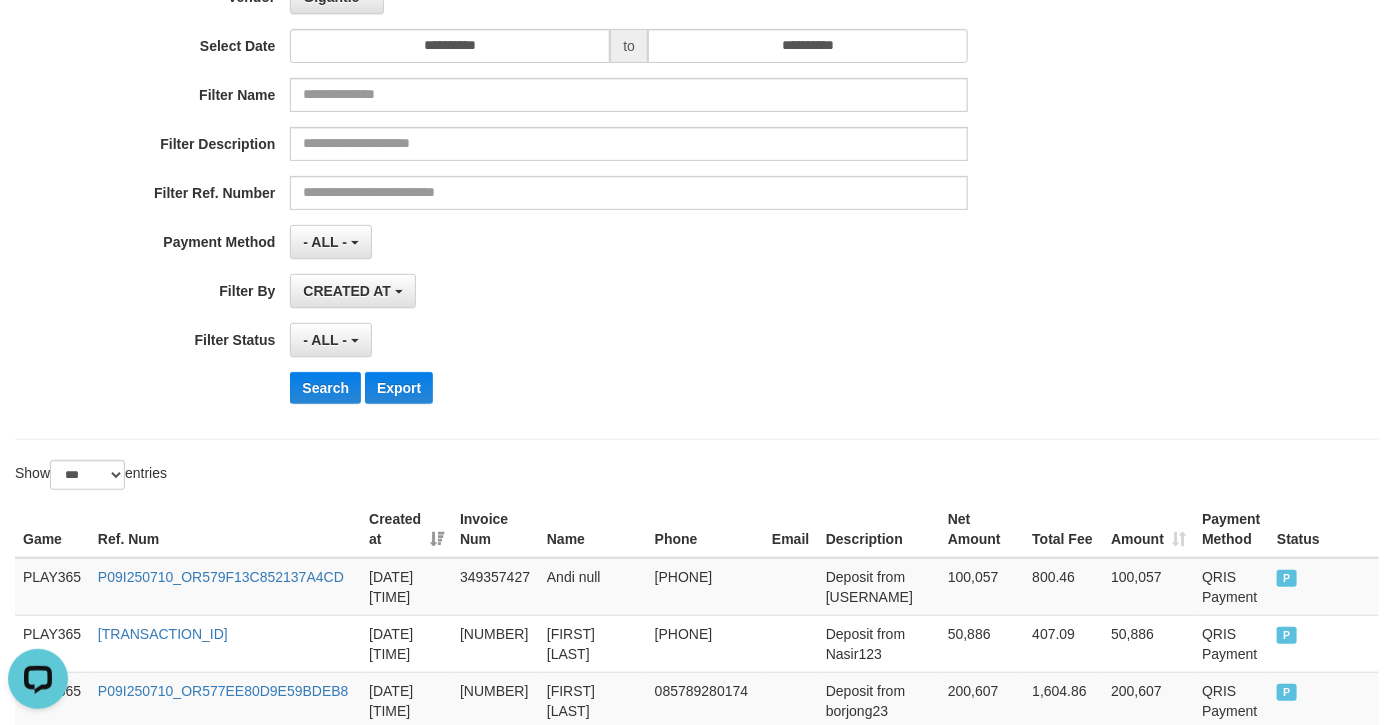 click on "**********" at bounding box center [581, 175] 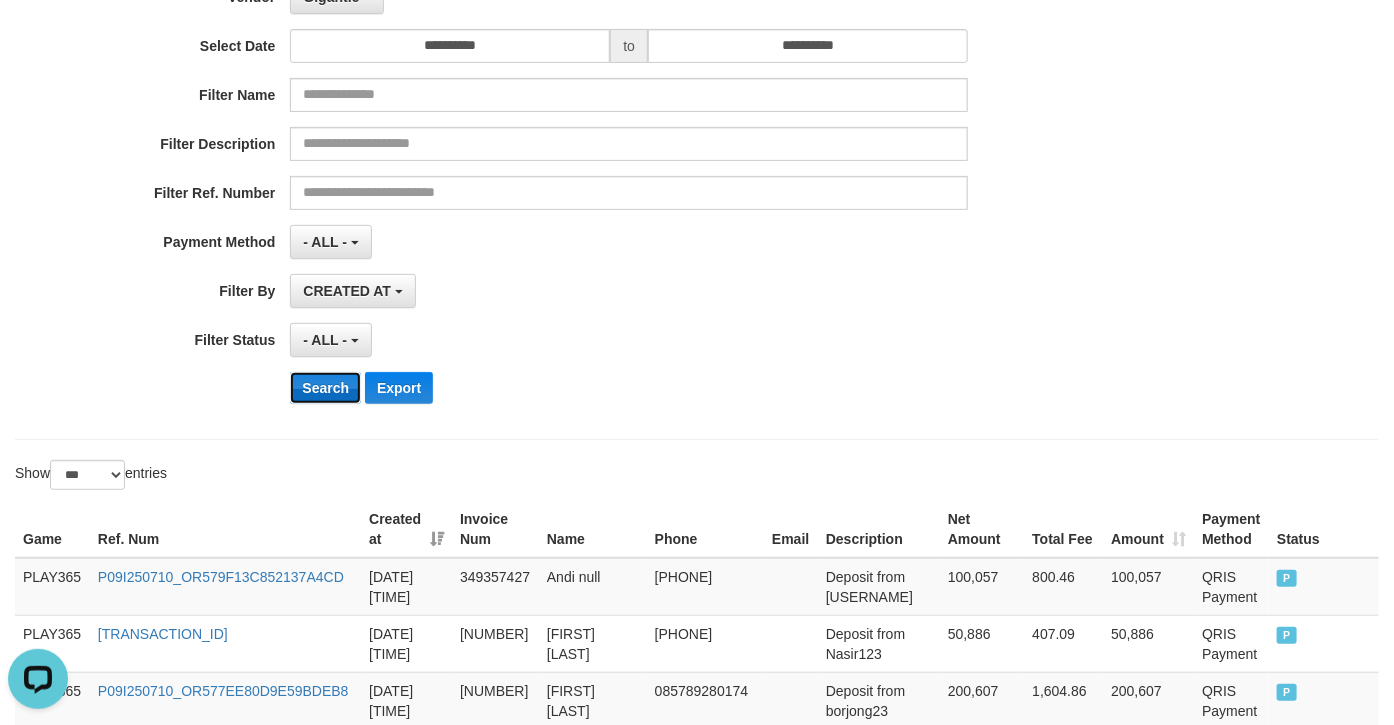 click on "Search" at bounding box center (325, 388) 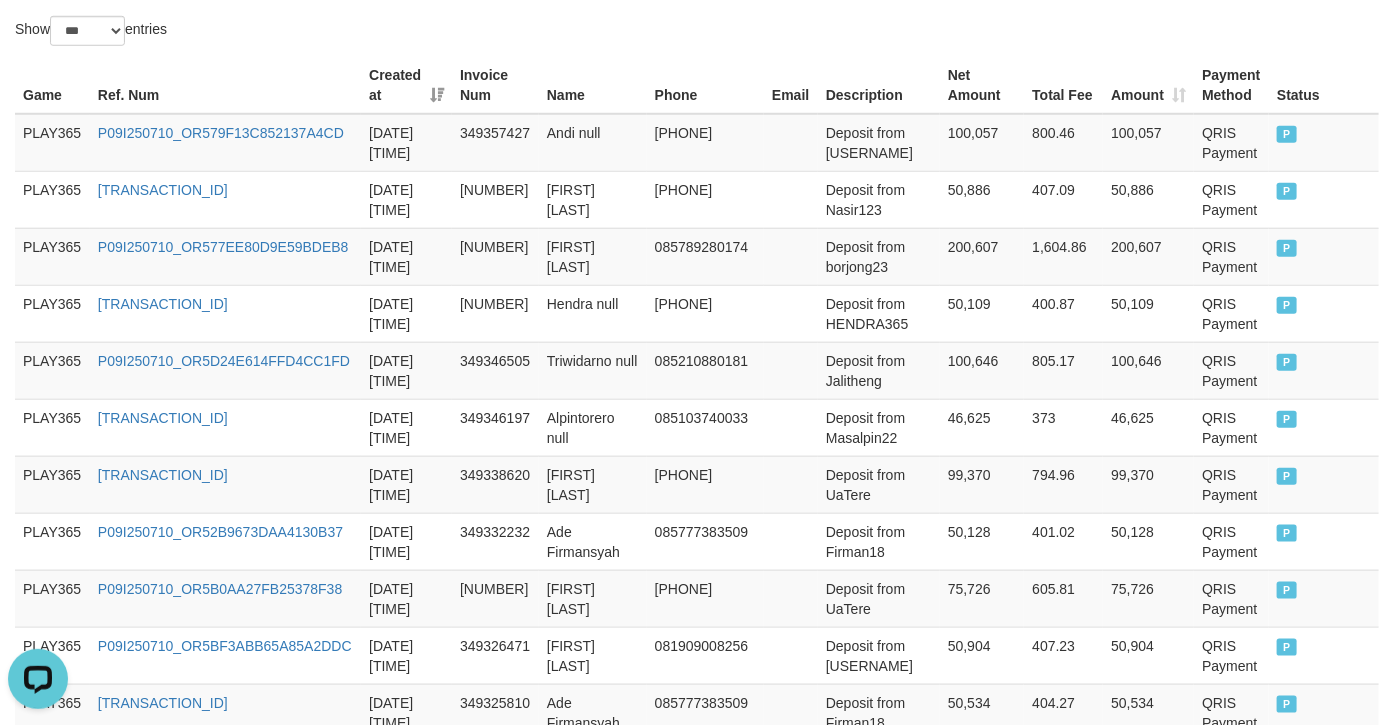 scroll, scrollTop: 2680, scrollLeft: 0, axis: vertical 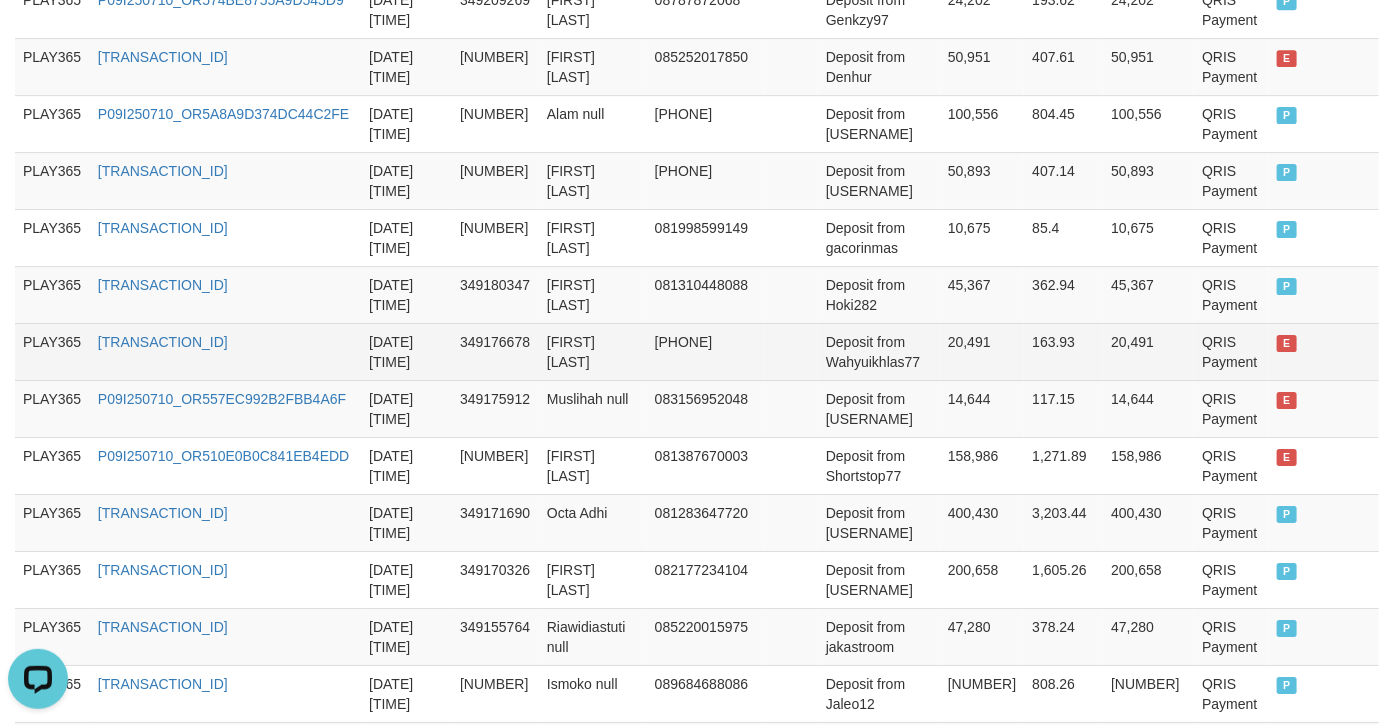 click on "[DATE] [TIME]" at bounding box center (406, 351) 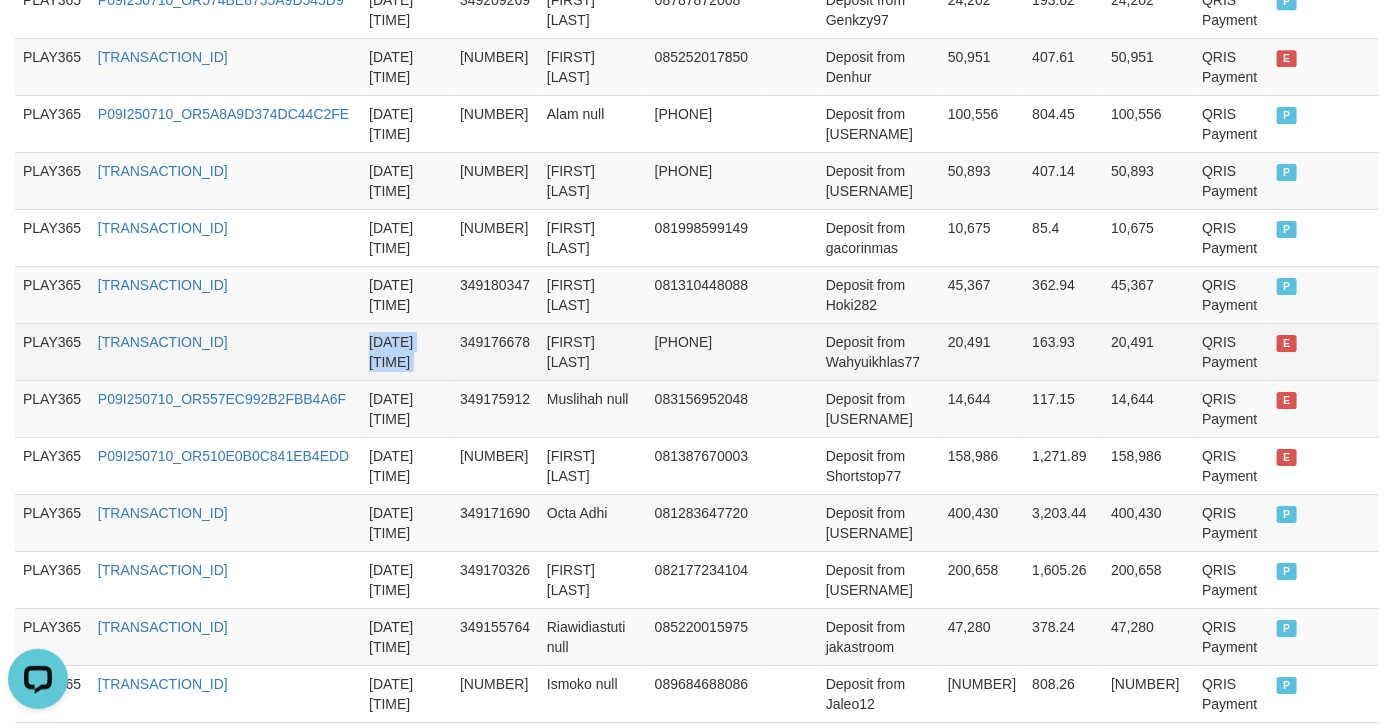 click on "[DATE] [TIME]" at bounding box center (406, 351) 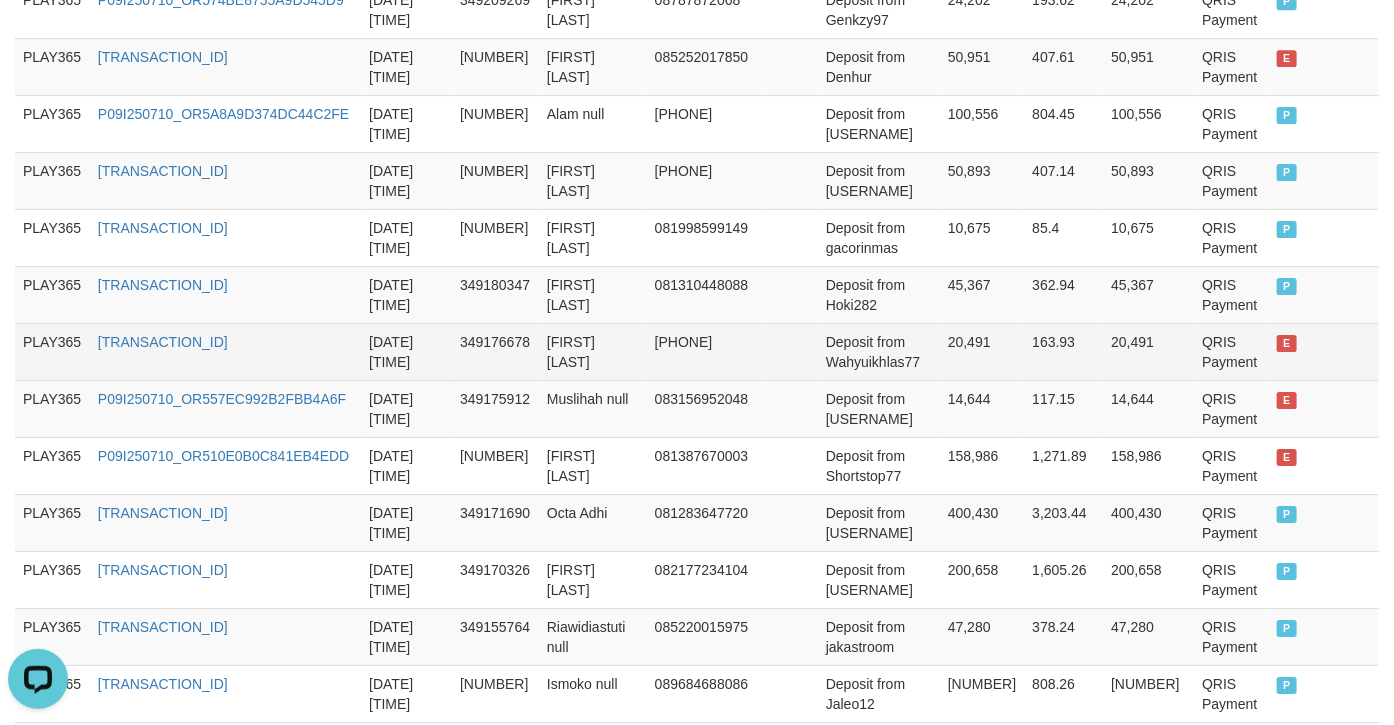 click on "349176678" at bounding box center (495, 351) 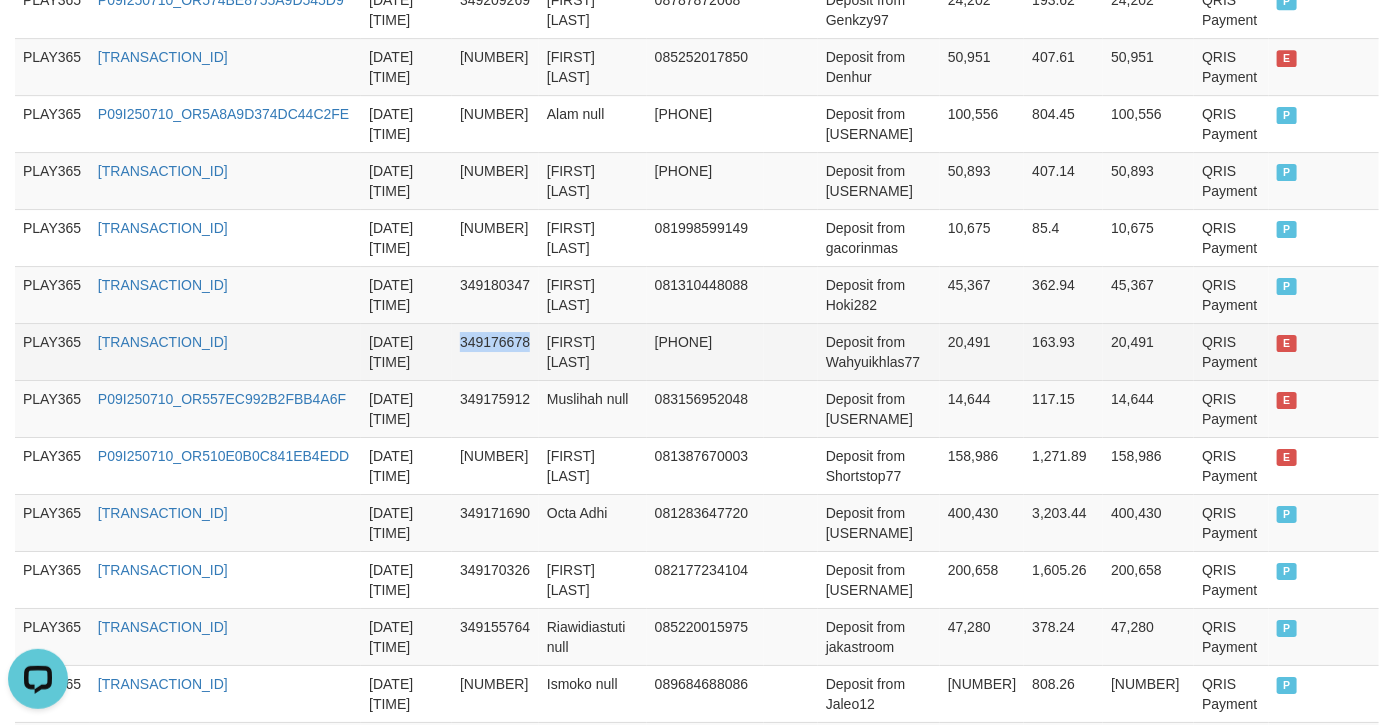 click on "349176678" at bounding box center (495, 351) 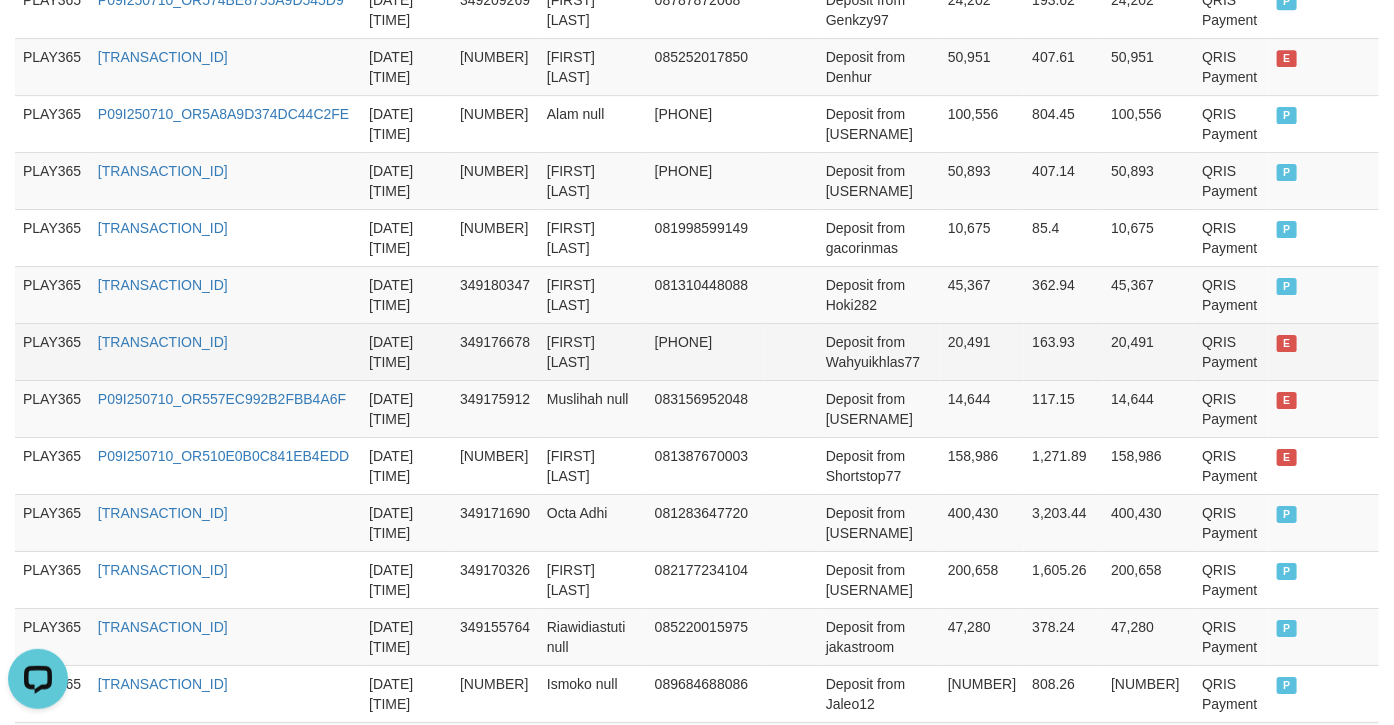 click on "349176678" at bounding box center [495, 351] 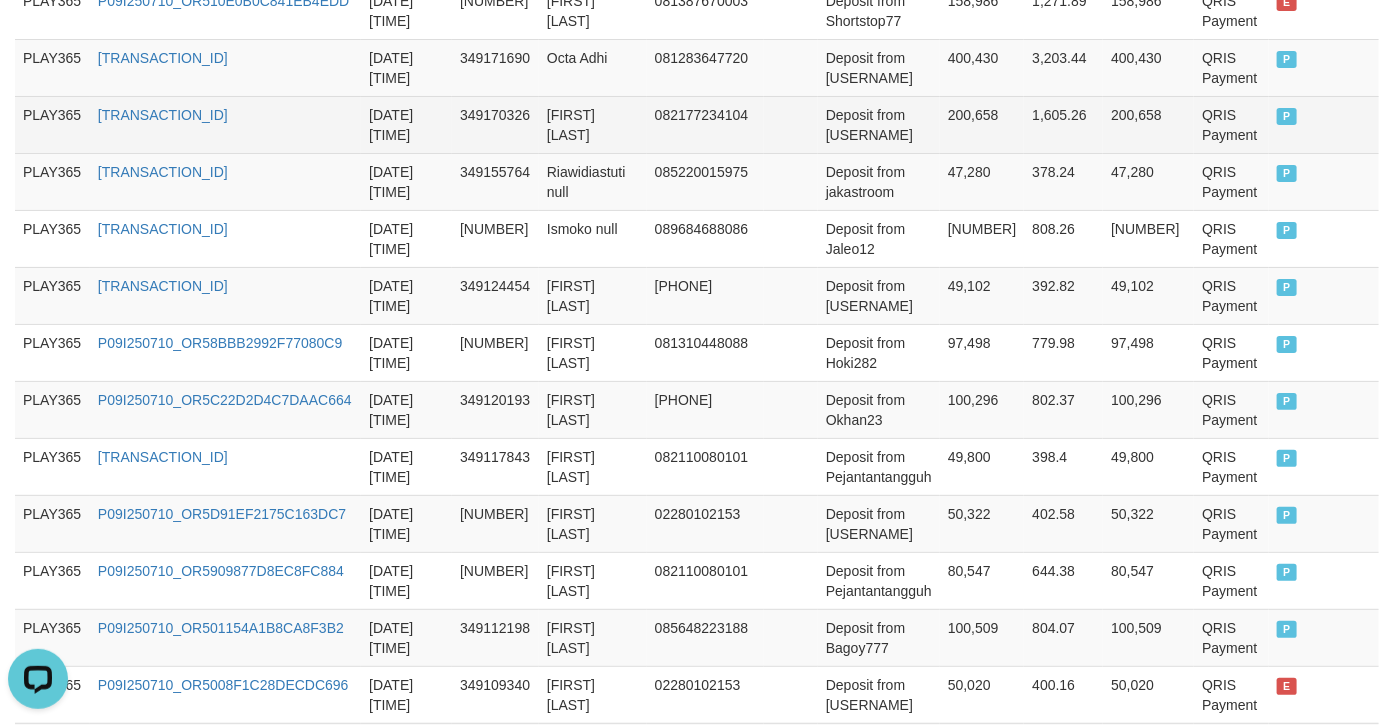 scroll, scrollTop: 2902, scrollLeft: 0, axis: vertical 